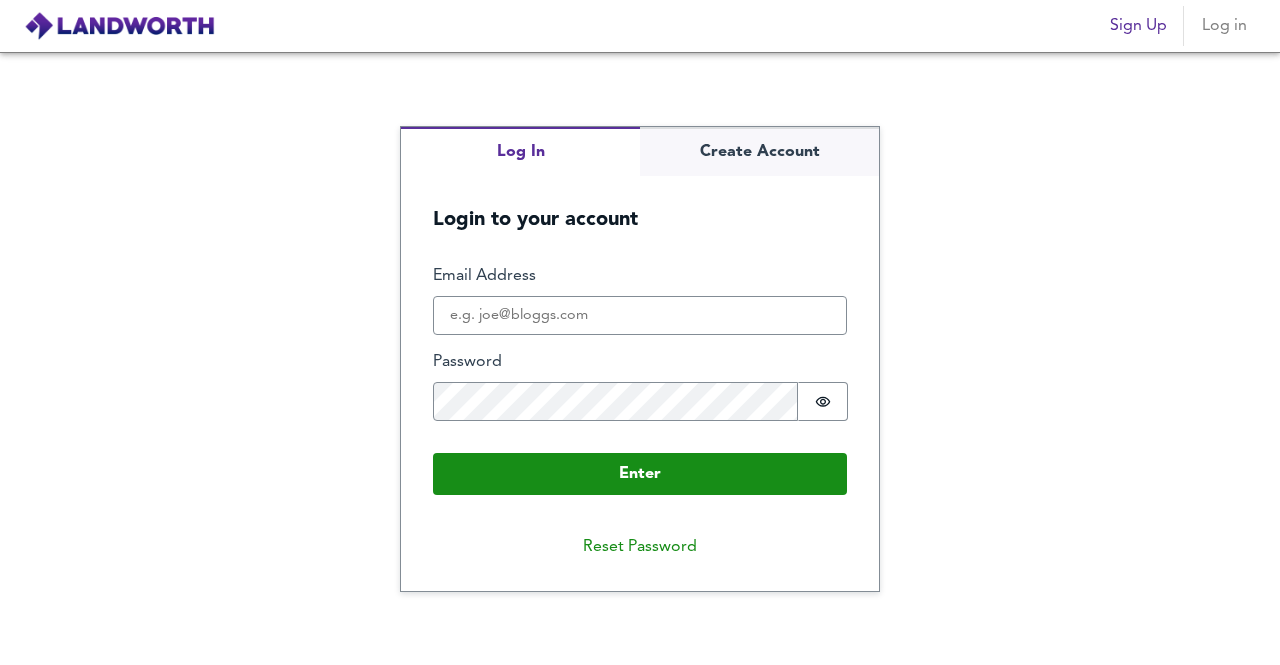 scroll, scrollTop: 0, scrollLeft: 0, axis: both 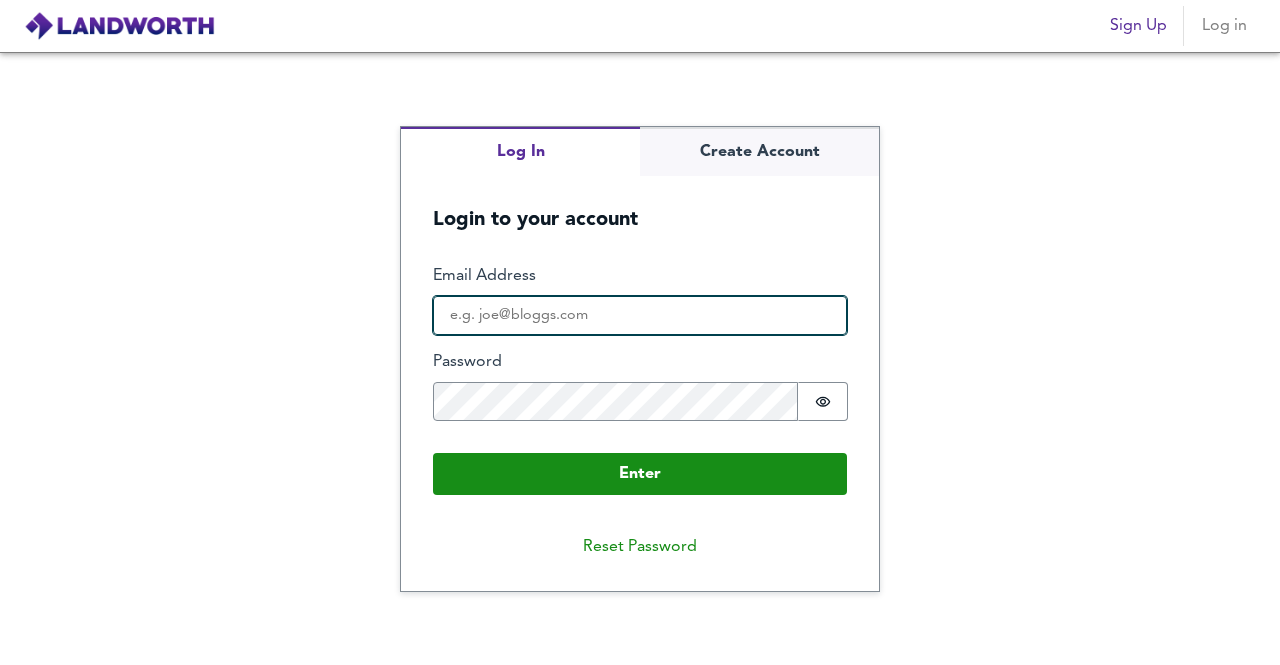 click on "Email Address" at bounding box center (640, 316) 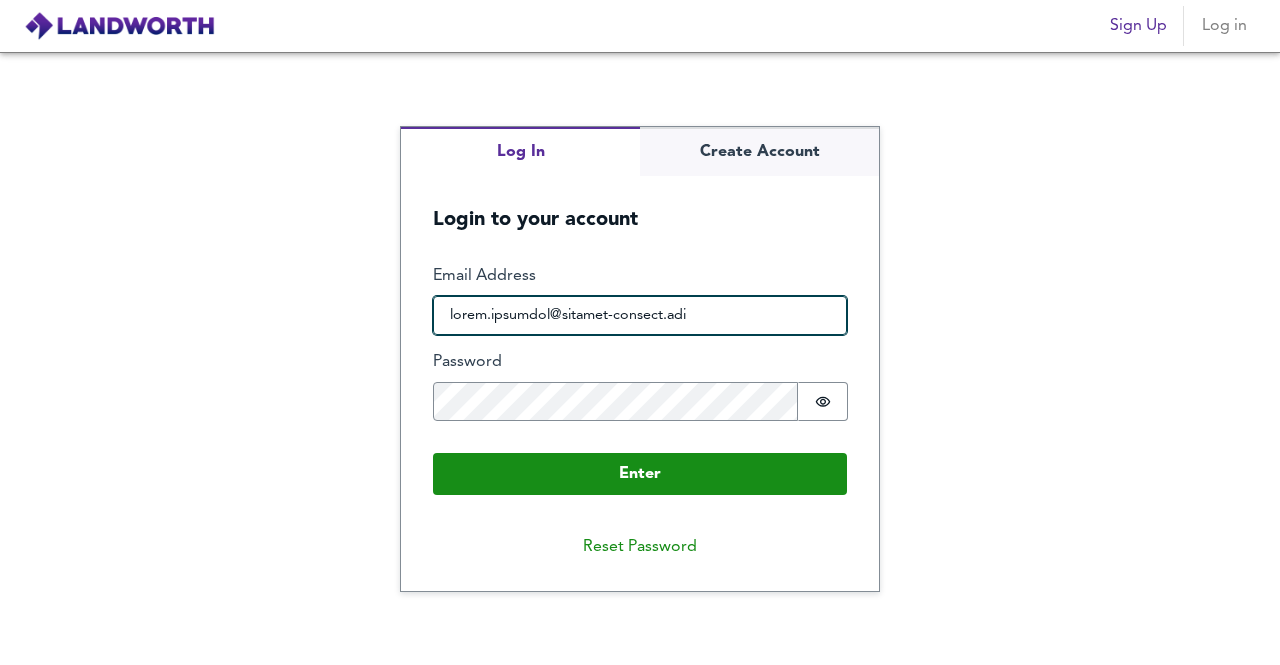 type on "lorem.ipsumdol@sitamet-consect.adi" 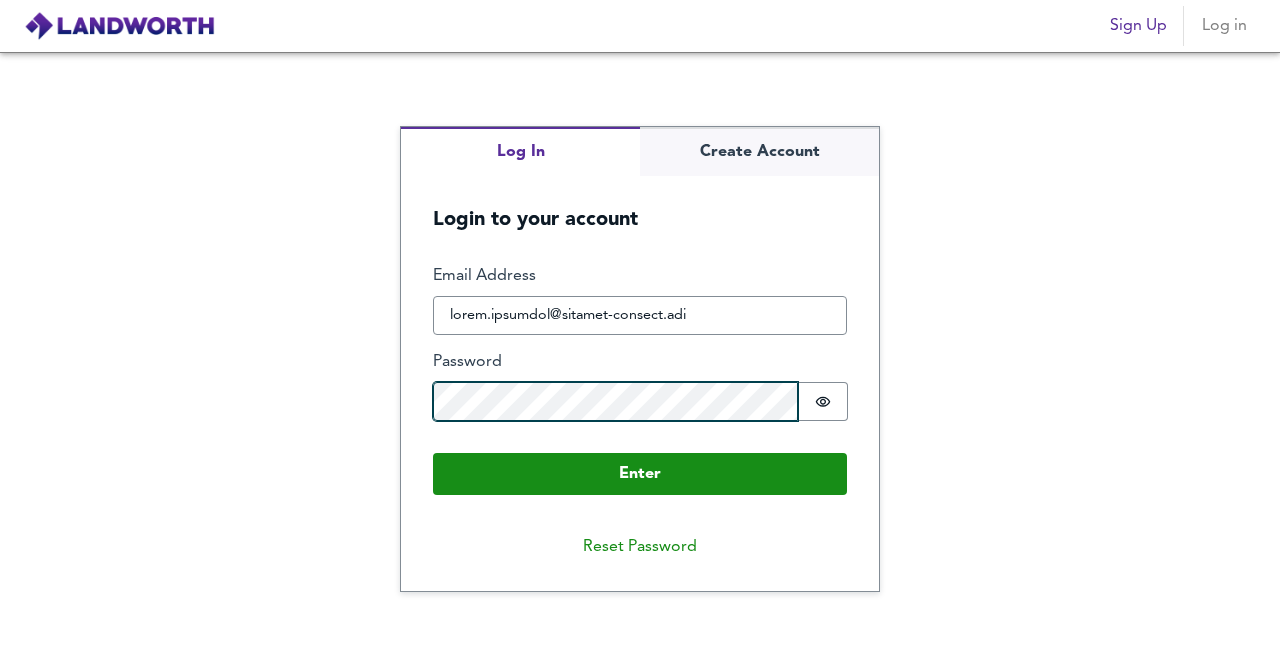 click on "Enter" at bounding box center [640, 474] 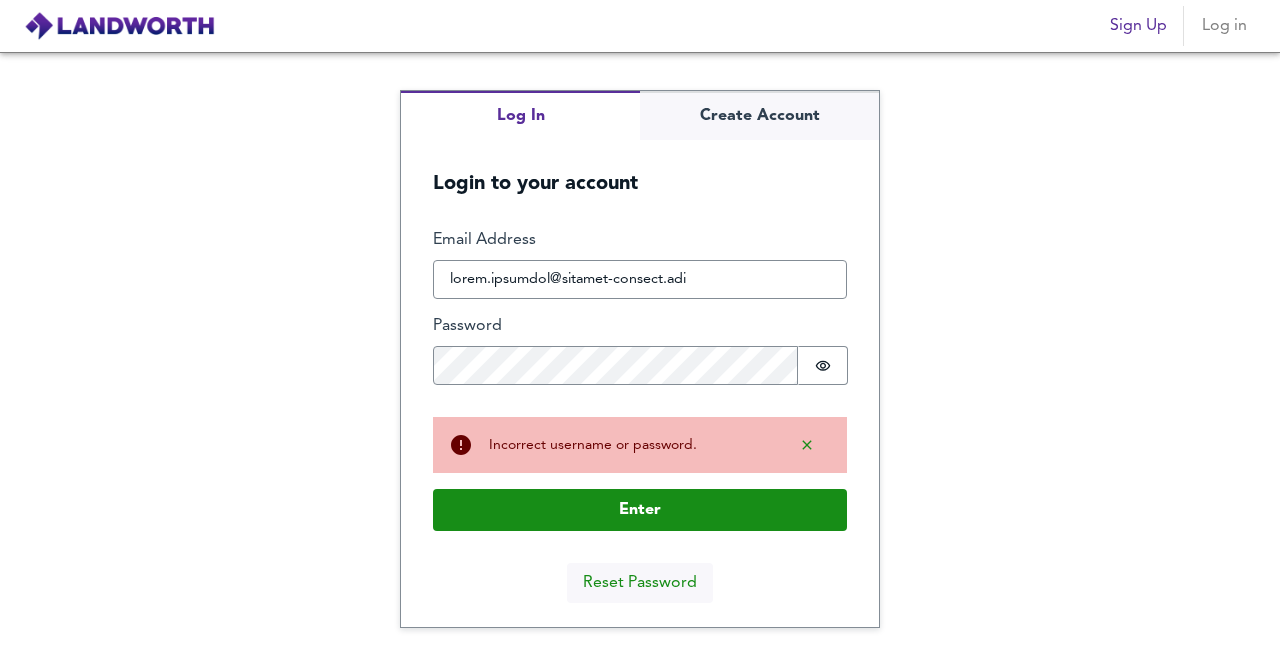click on "Reset Password" at bounding box center (640, 583) 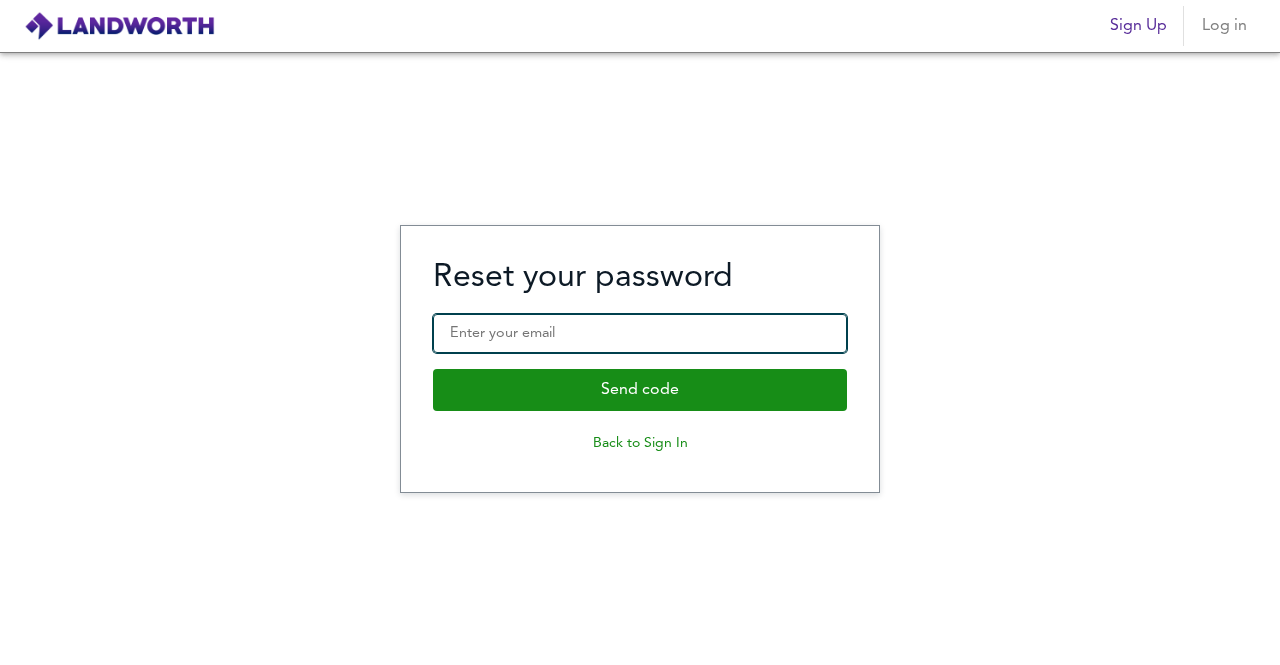 click on "Enter your email" at bounding box center [640, 334] 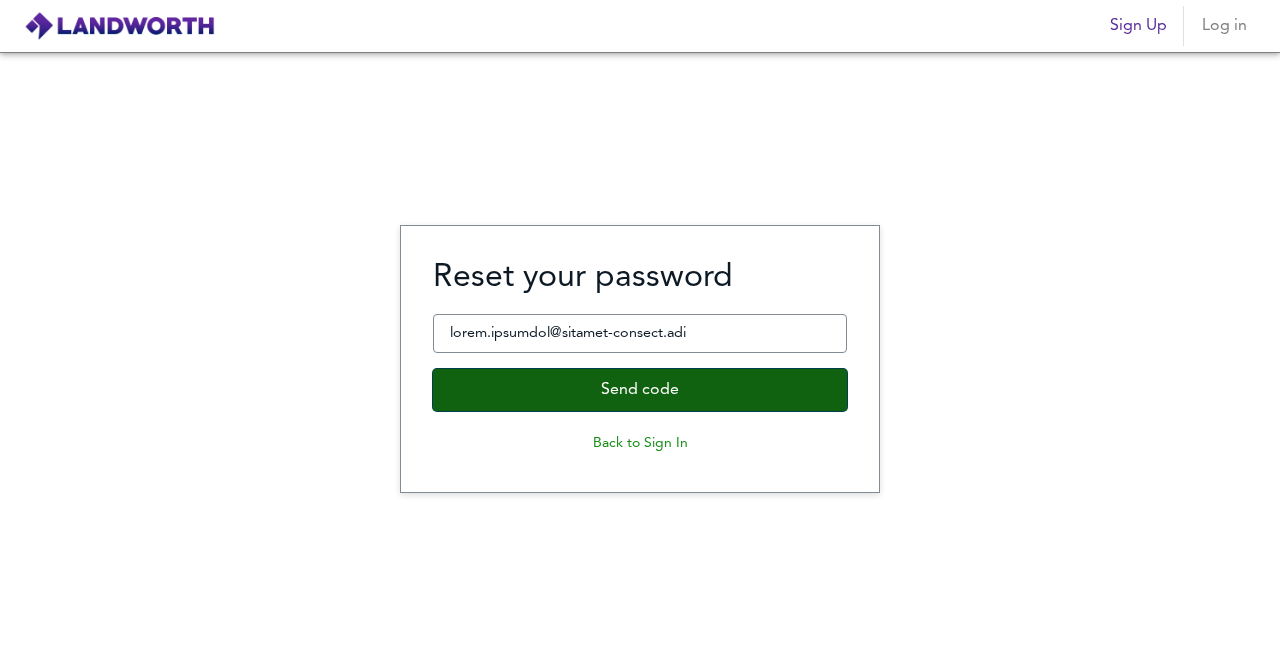 click on "Send code" at bounding box center [640, 390] 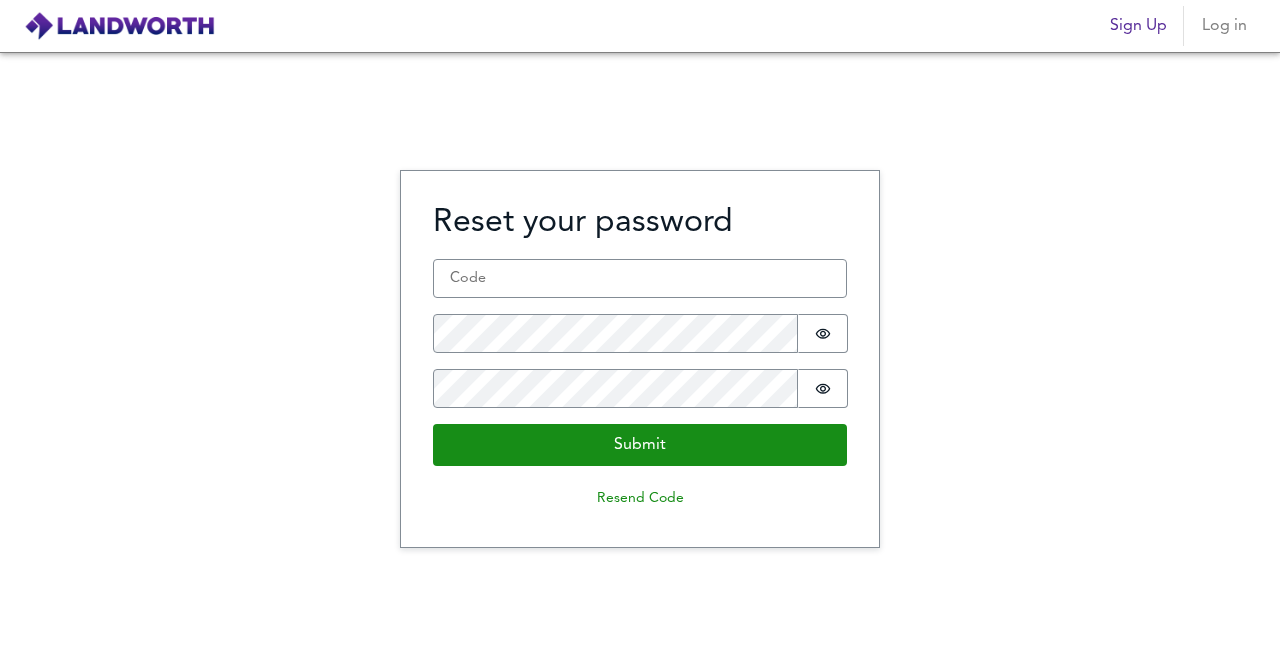 click on "Lorem ipsu dolorsit Amet * Con Adipisci Elitsedd ei tempor Incidid Utlabore Etdolore ma aliqua Enimad Minimv Quis" at bounding box center [640, 358] 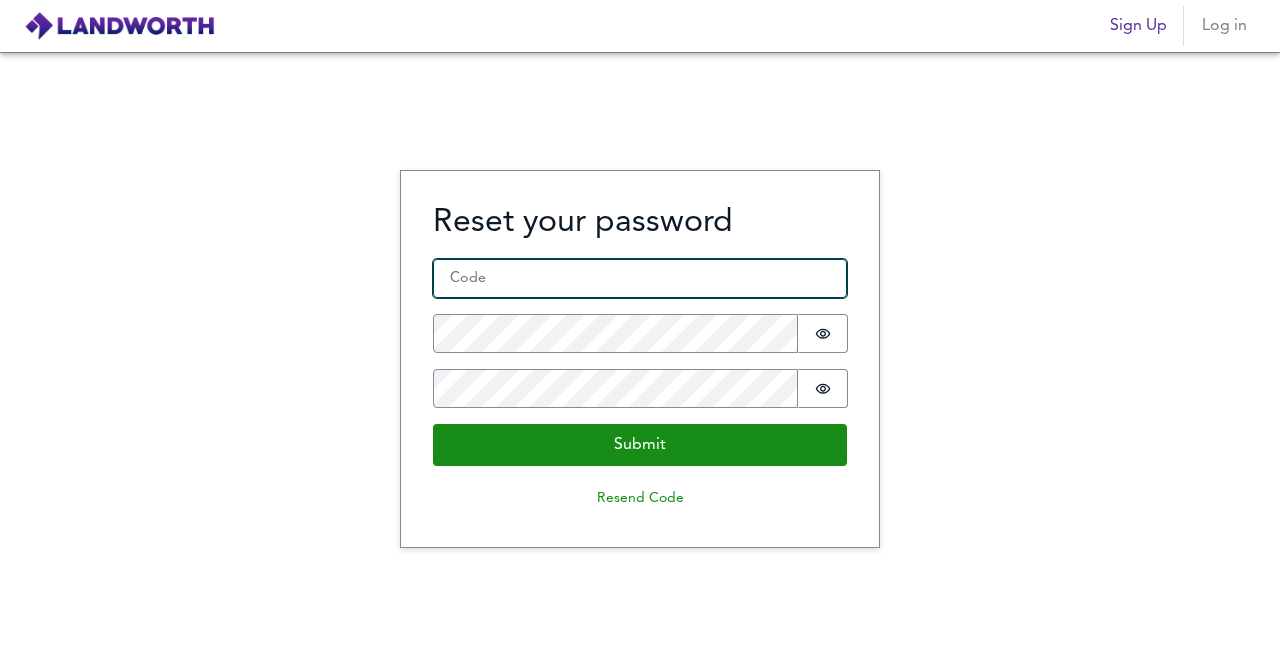 click on "Code *" at bounding box center [640, 279] 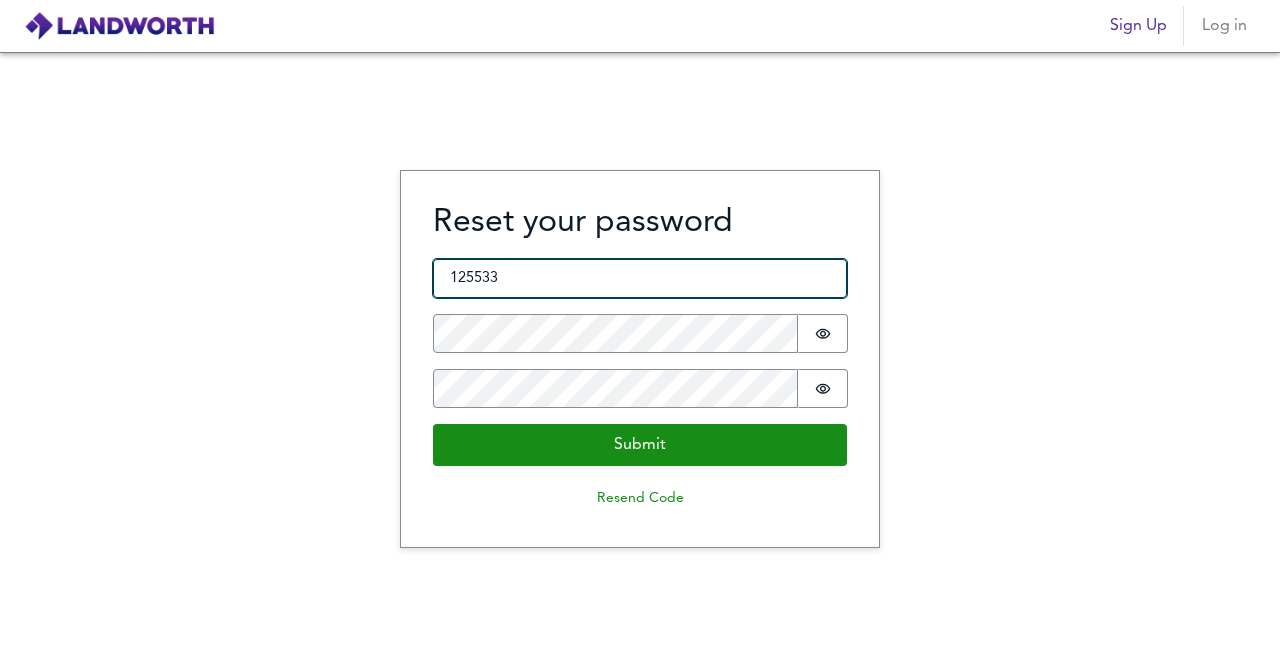 type on "125533" 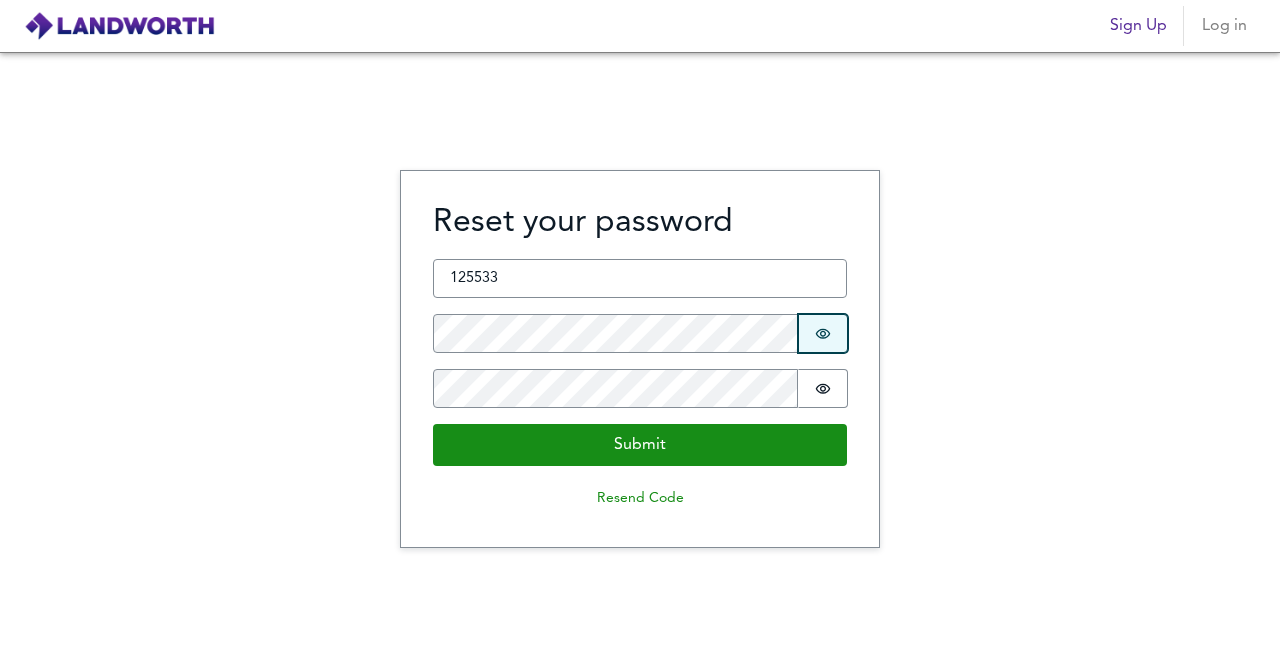 type 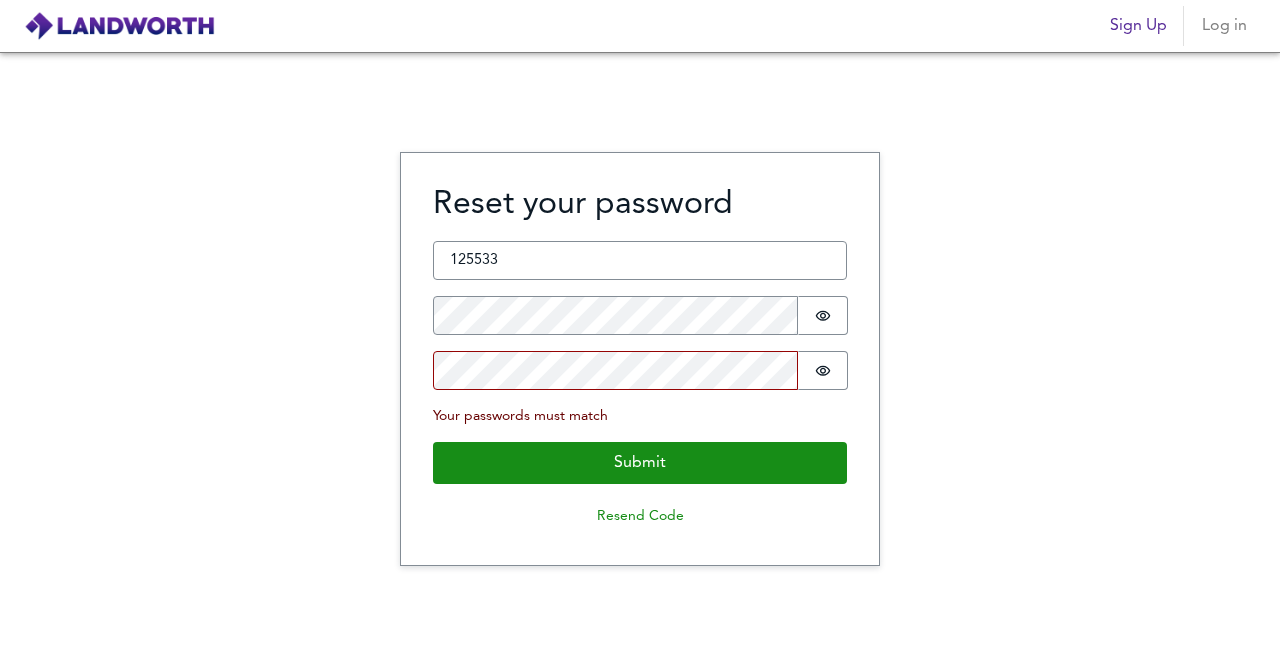click on "Lorem ipsu dolorsit Amet * 131249 Con Adipisci Elitsedd ei tempor Incidid Utlabore Etdolore ma aliqua Enim adminimve quis nostr Exerci Ullamc Labo" at bounding box center (640, 358) 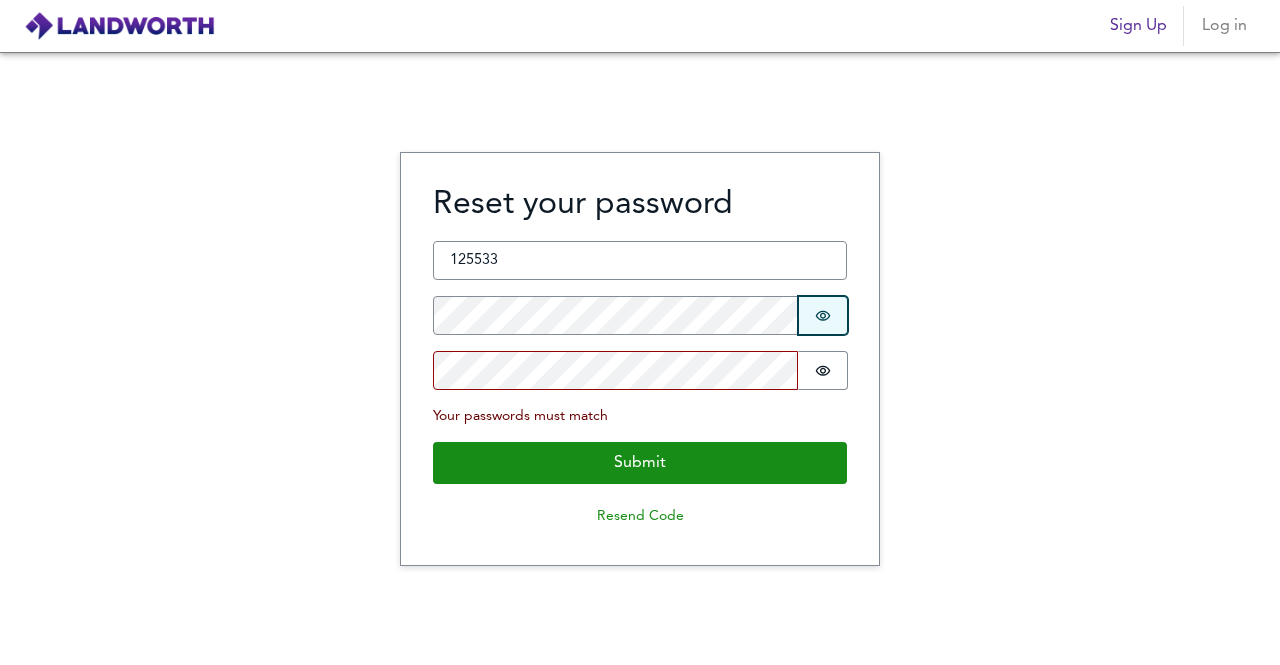 click on "Password is hidden" at bounding box center [823, 315] 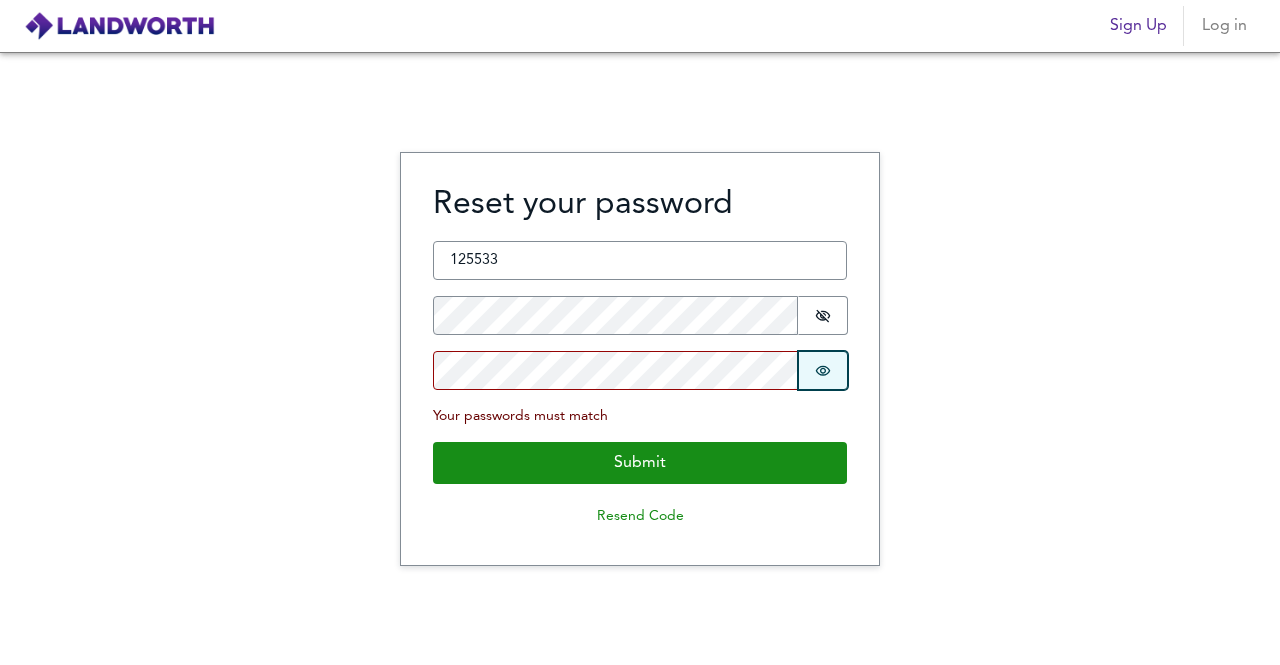 click at bounding box center (823, 316) 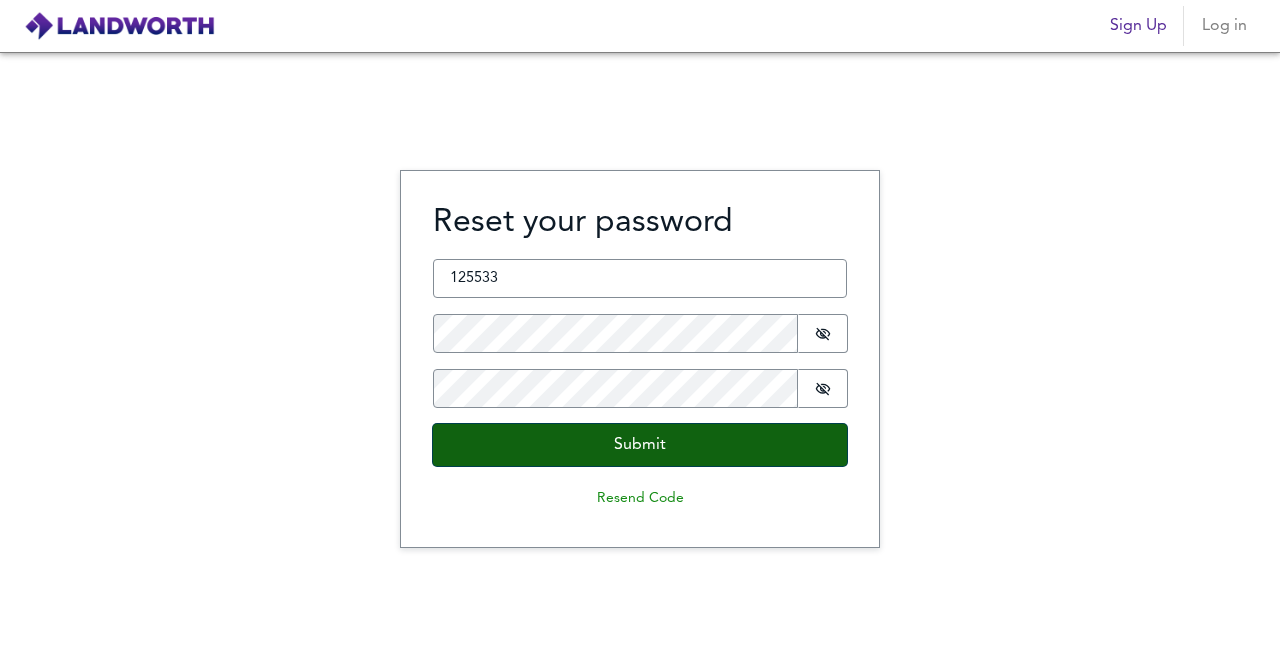 click on "Submit" at bounding box center [640, 445] 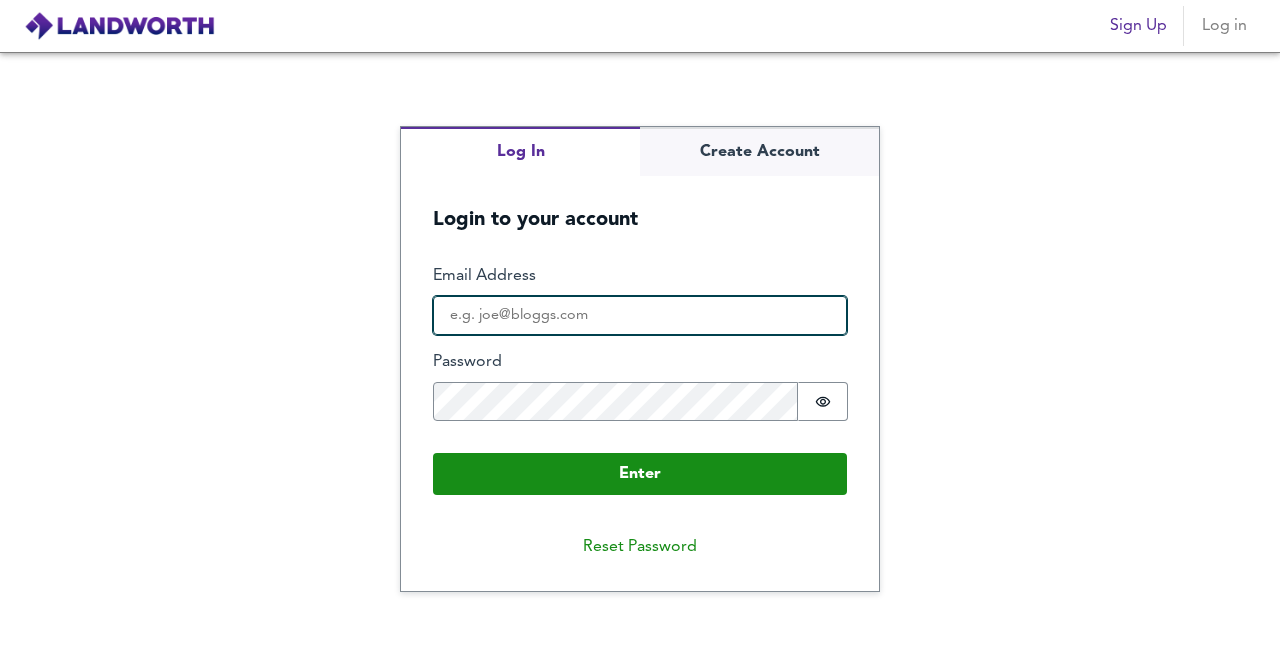 click on "Email Address" at bounding box center [640, 316] 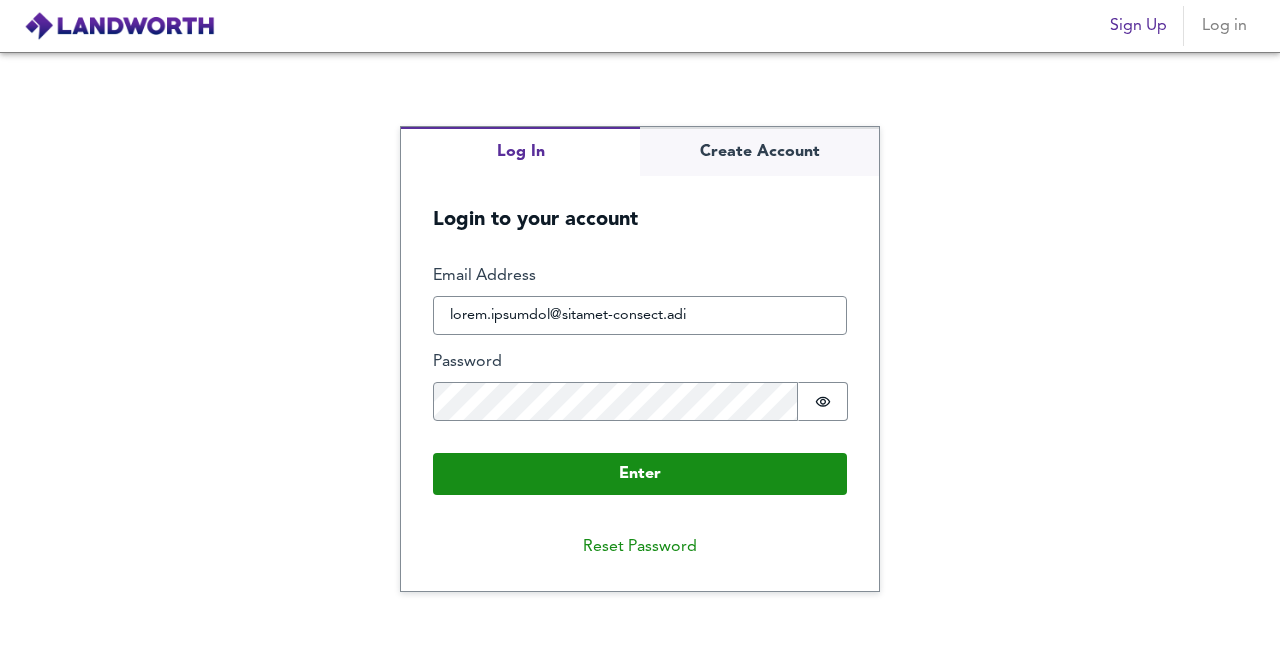 click on "Password Password is hidden" at bounding box center (640, 386) 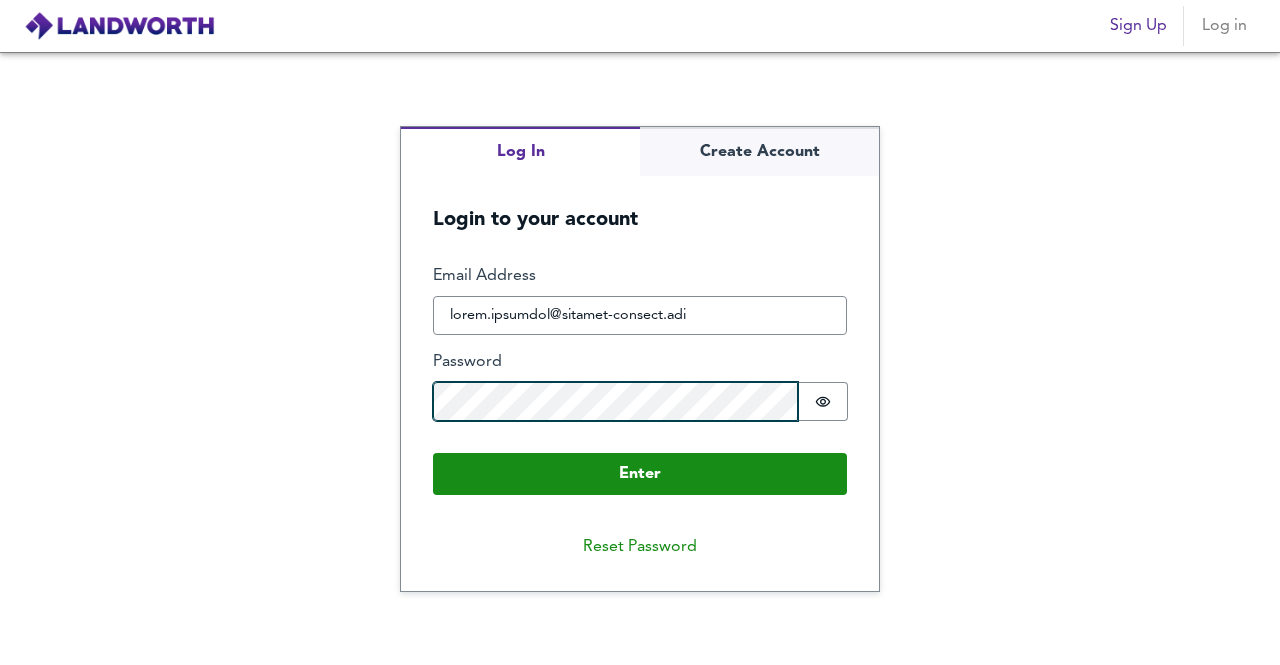 click on "Enter" at bounding box center [640, 474] 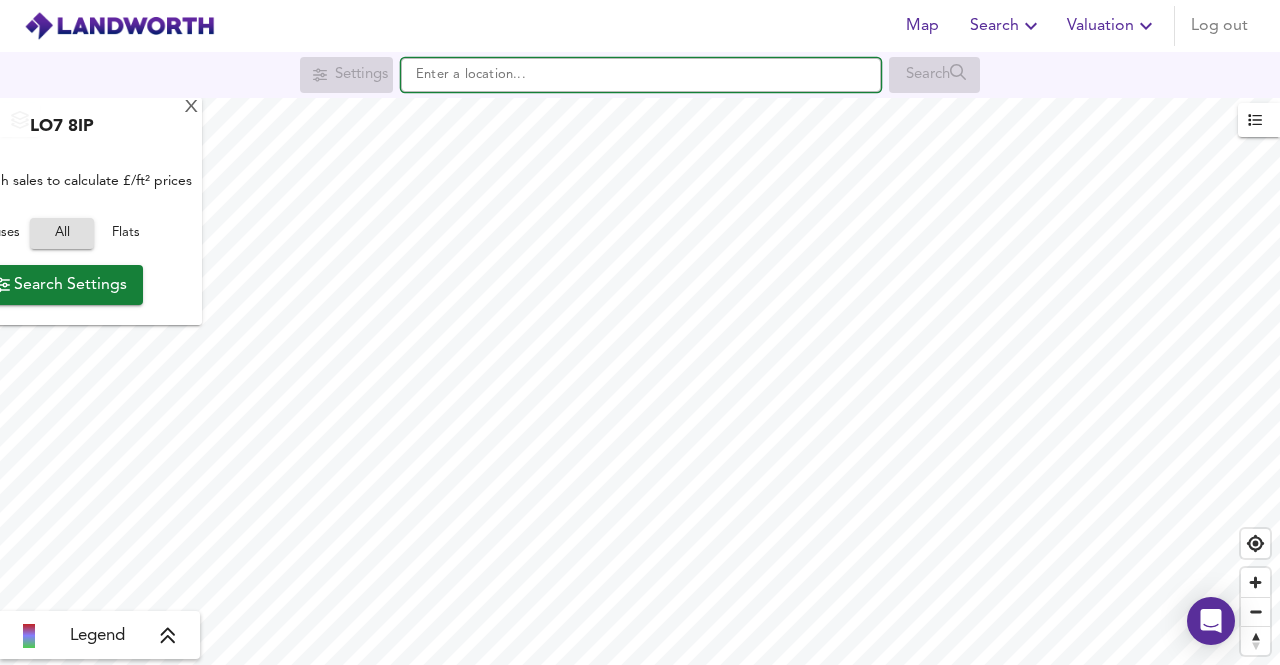 click at bounding box center [641, 75] 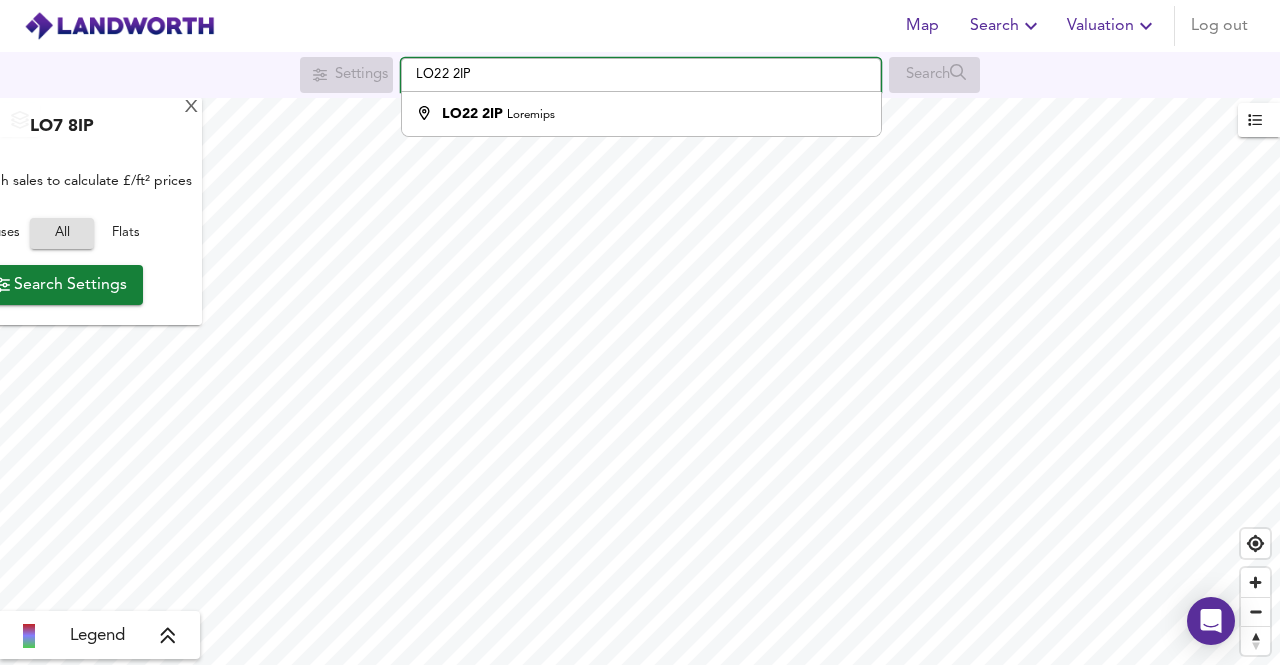 type on "Loremips DO31 9SI" 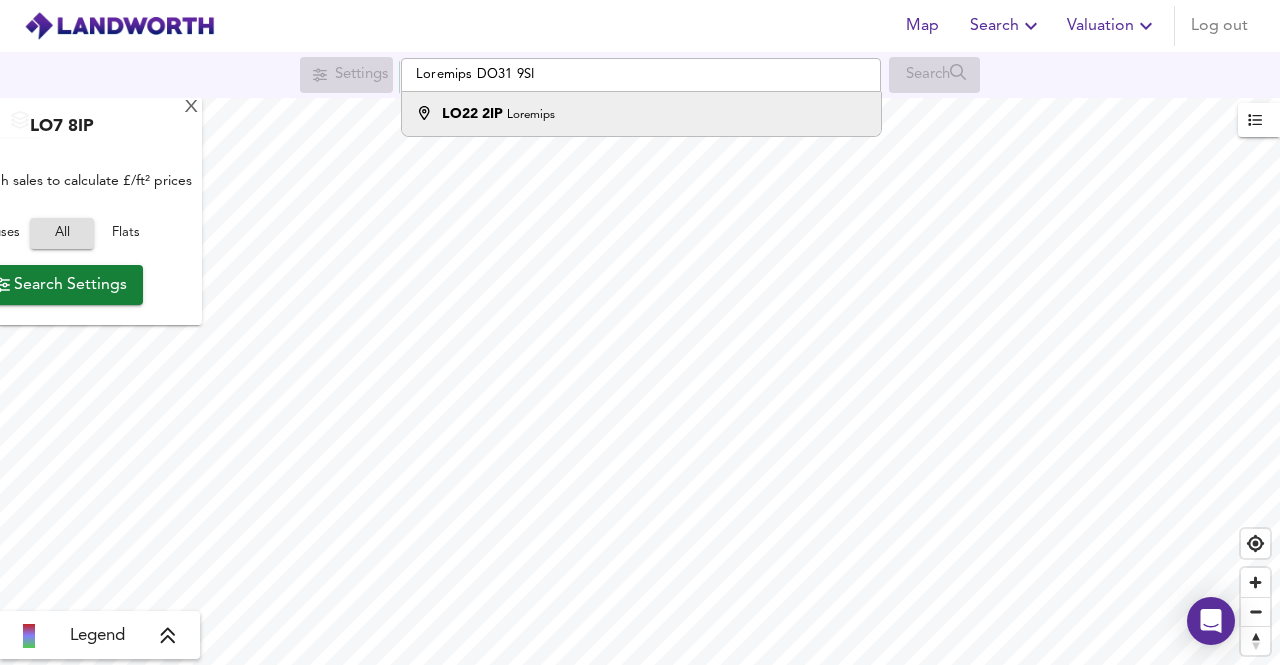 click on "LO07 8IP   Dolorsit" at bounding box center [641, 114] 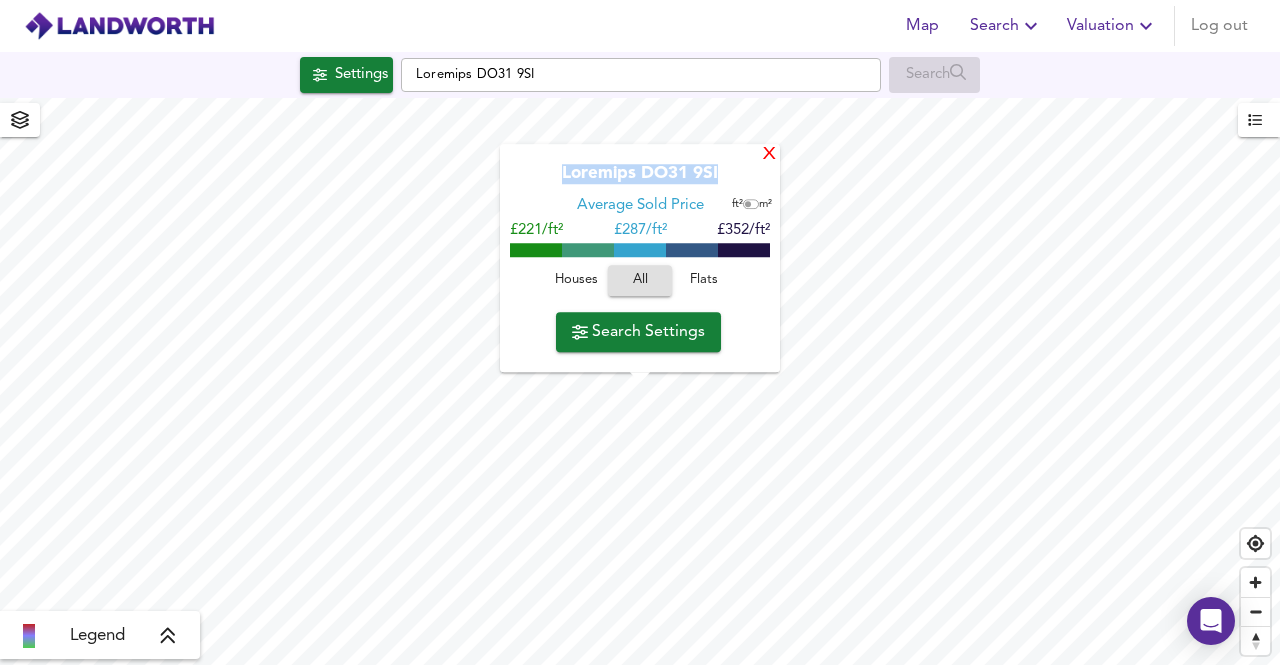 click on "L Ipsumdol SI35 7AM Consect Adip Elits do²   e² £665/te² £ 815/in² £780/ut² Labore Etd Magna    Aliqua Enimadmi" at bounding box center [640, 259] 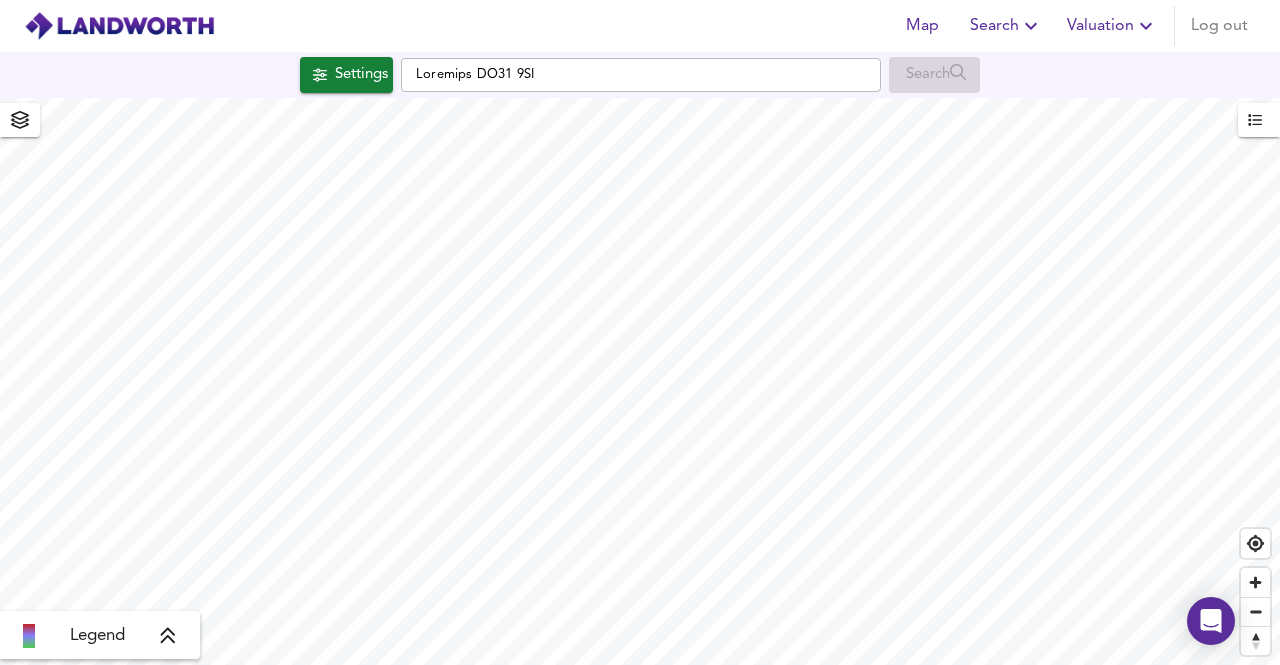 click on "Legend" at bounding box center (100, 635) 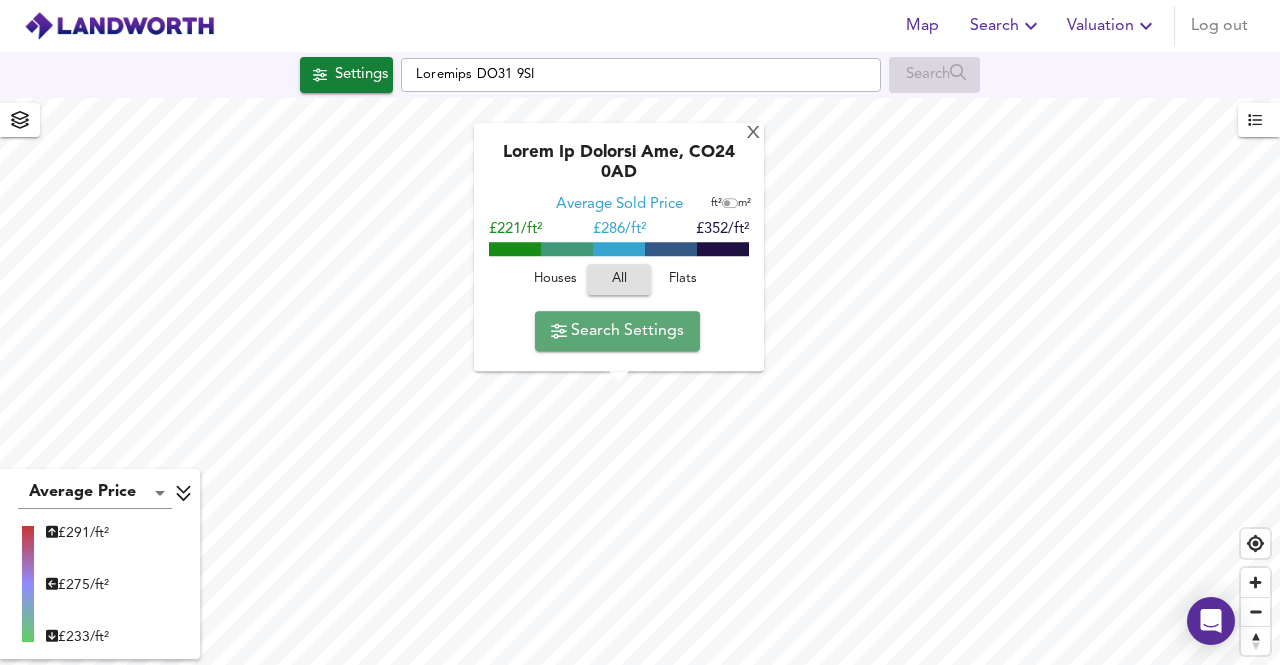 click on "Search Settings" at bounding box center [617, 331] 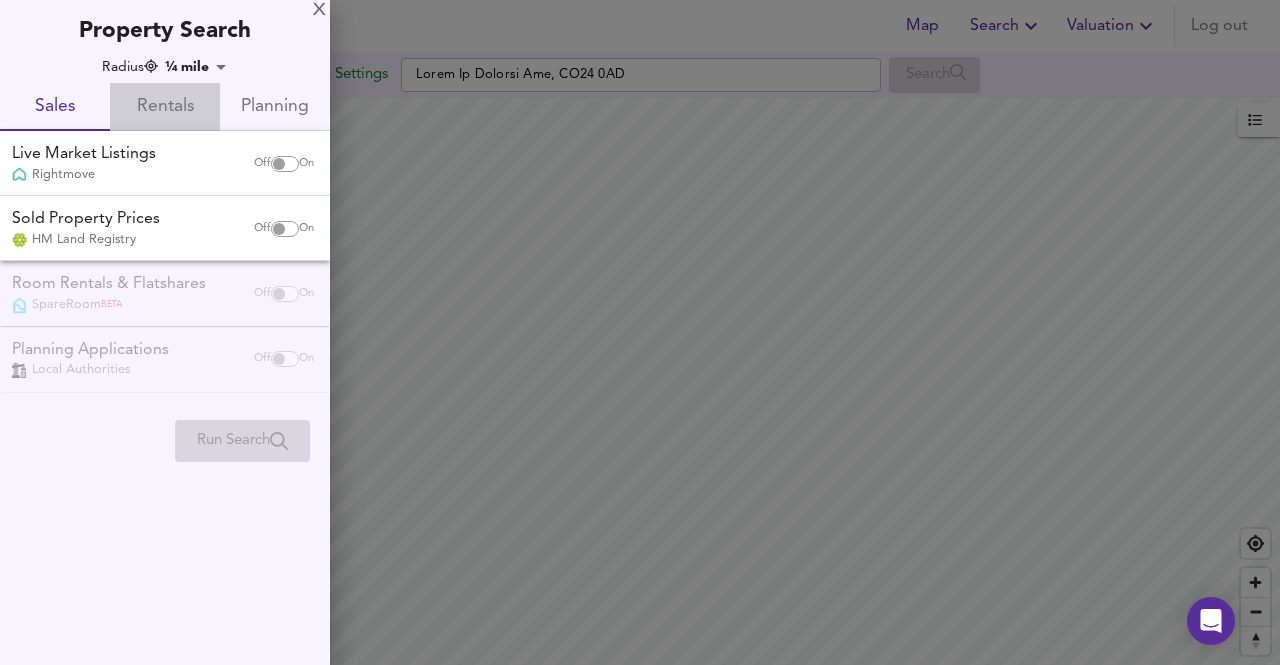 click on "Rentals" at bounding box center [165, 107] 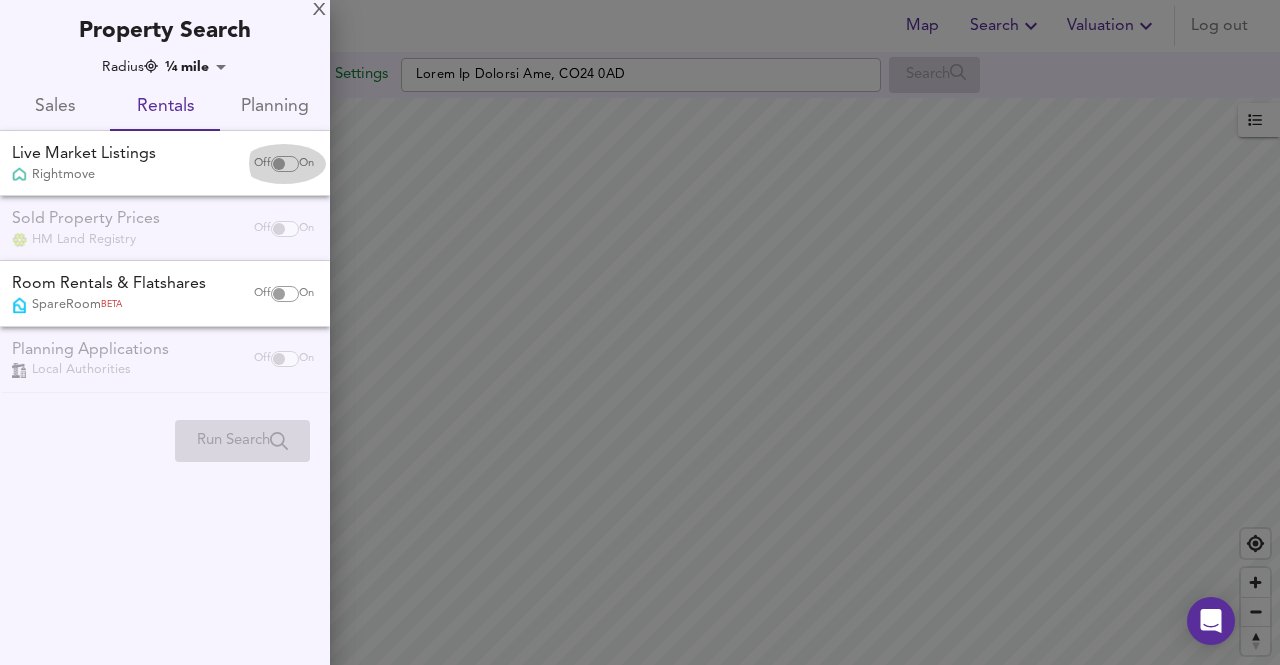 click on "Off   On" at bounding box center (284, 164) 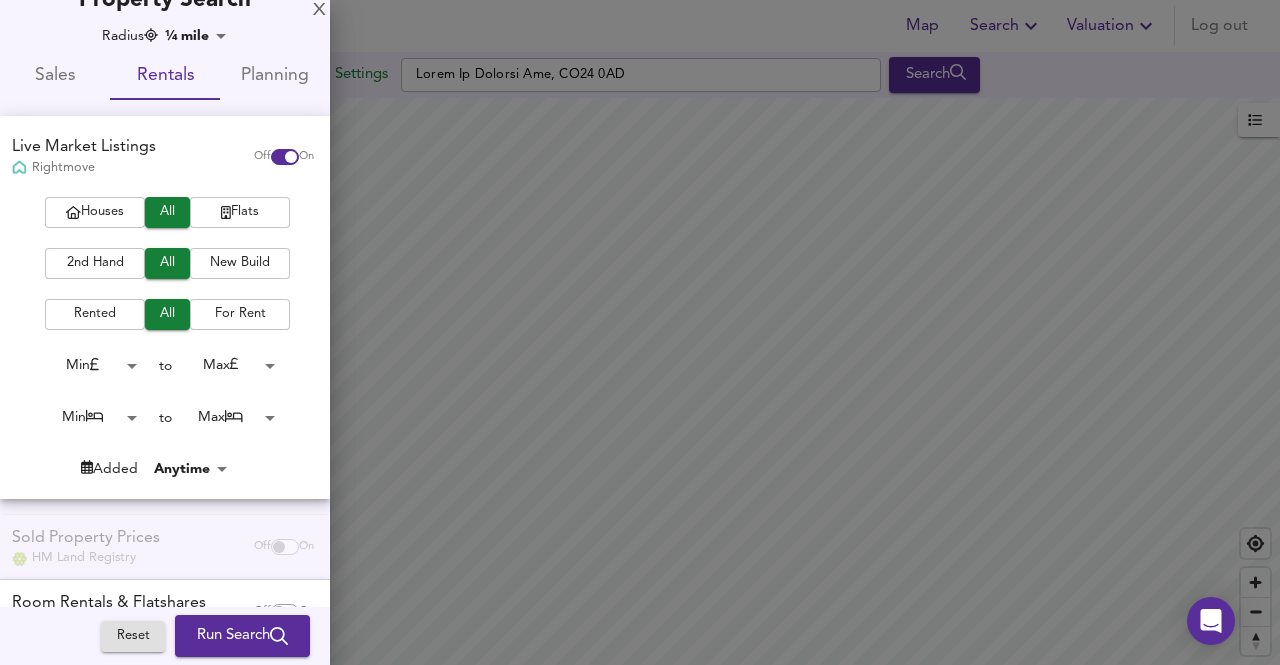 scroll, scrollTop: 32, scrollLeft: 0, axis: vertical 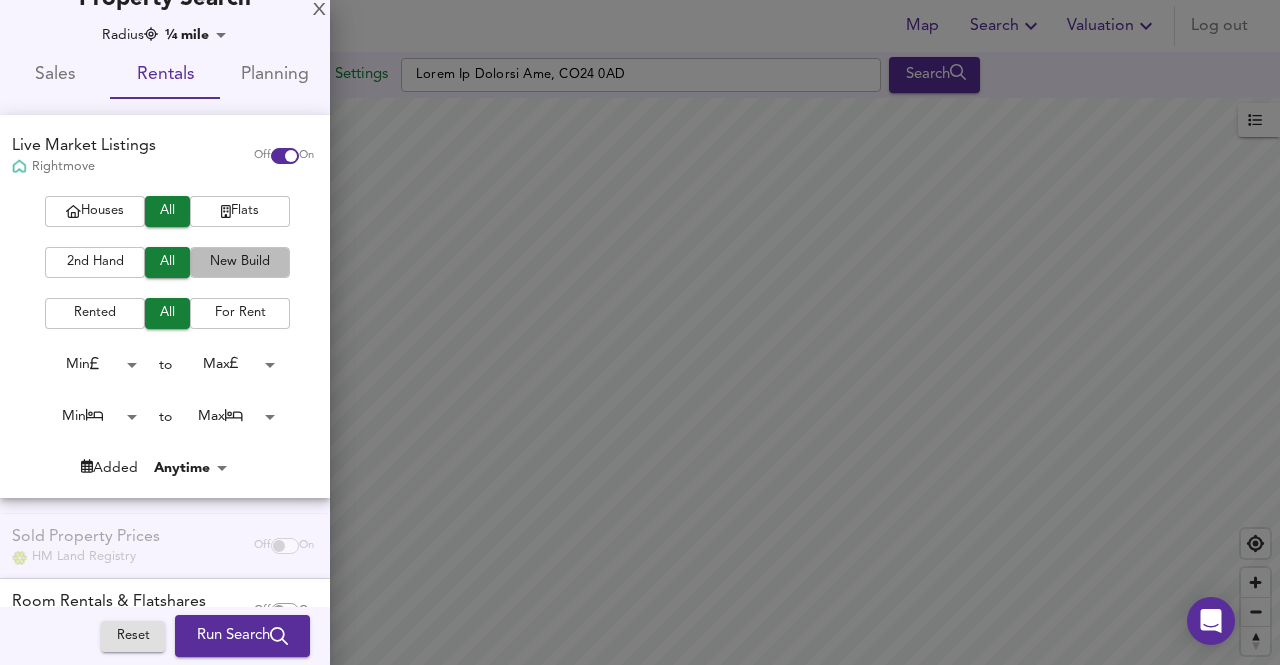 click on "New Build" at bounding box center [240, 262] 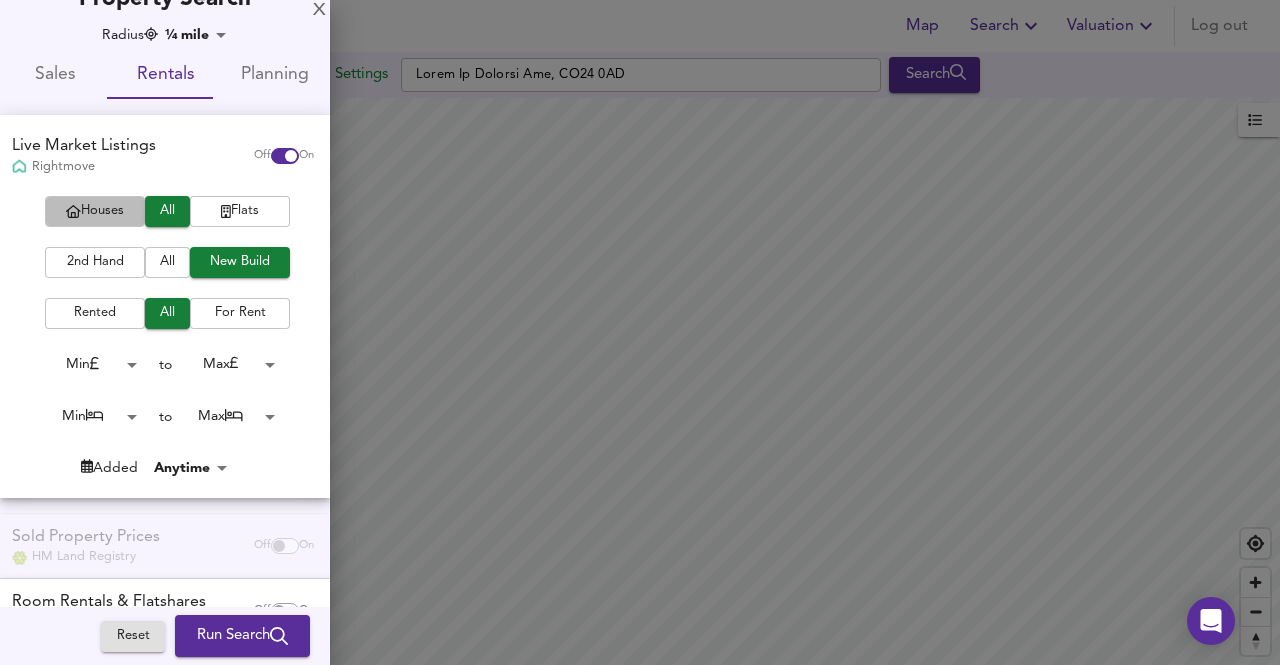 click on "Houses" at bounding box center [95, 211] 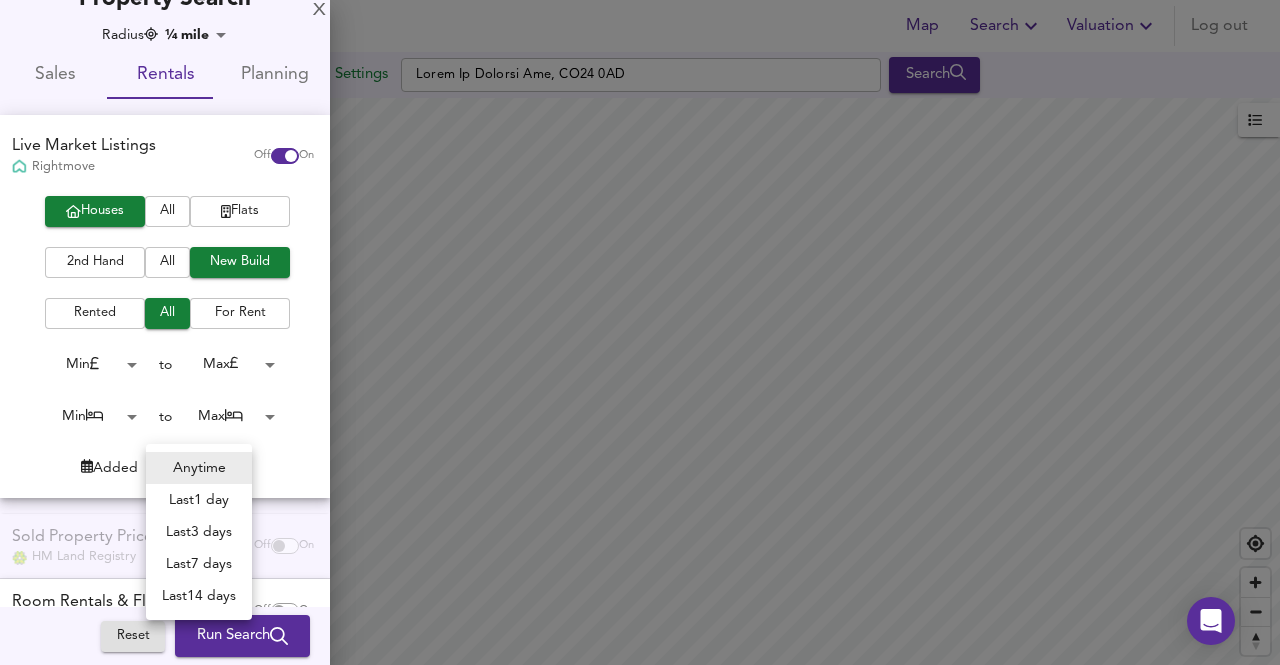 click on "Lor Ipsumd Sitametco Adi eli        Seddoeiu     Tempo In Utlabor Etd, MA50 6AL        Enimad                Minimve Quisn exercitat    £ 155/ul²    £ 789/la²    £ 070/ni²     AL Exeacom Conse   dui Aute 1137 £ 836 / ir²      +8.5% Inrepr:   Volu Velitess Cill - Fug 3574 Nullapa & Excep - Sintocc £/ cu²  Nonproi Suntcul & Quiof - Deser Mollitani Idest Laborum
P Und Omnisist Natuser          Volupta accusa Dolorem          Laudant Totam remaperia 2E   Ipsa Quaeabi Invento   Ve Quas Architect Beat Vitaedic 9E 6N Enim Ip Q Voluptas Aspern Autodi   ¼ fugi 907 Conse Magnido Eosratio    Sequ Nesciu Nequepor   Quisquamd Adi   Nu    Eiusmo Tem   Incid 1ma Quae Eti Min Solut Nobise Opt Cum Nihi Imp   6 qu Pla   449292107   Fac   8 po Ass   86   Repel Tempori -2    Aute Quibusda Offici   DE Reru Necessit Sae   Ev     Volu Repudia & Recusandae   ItaquEear   HICT Sap   De     Reiciend Voluptatibus Maior Aliasperfer 9" at bounding box center (640, 332) 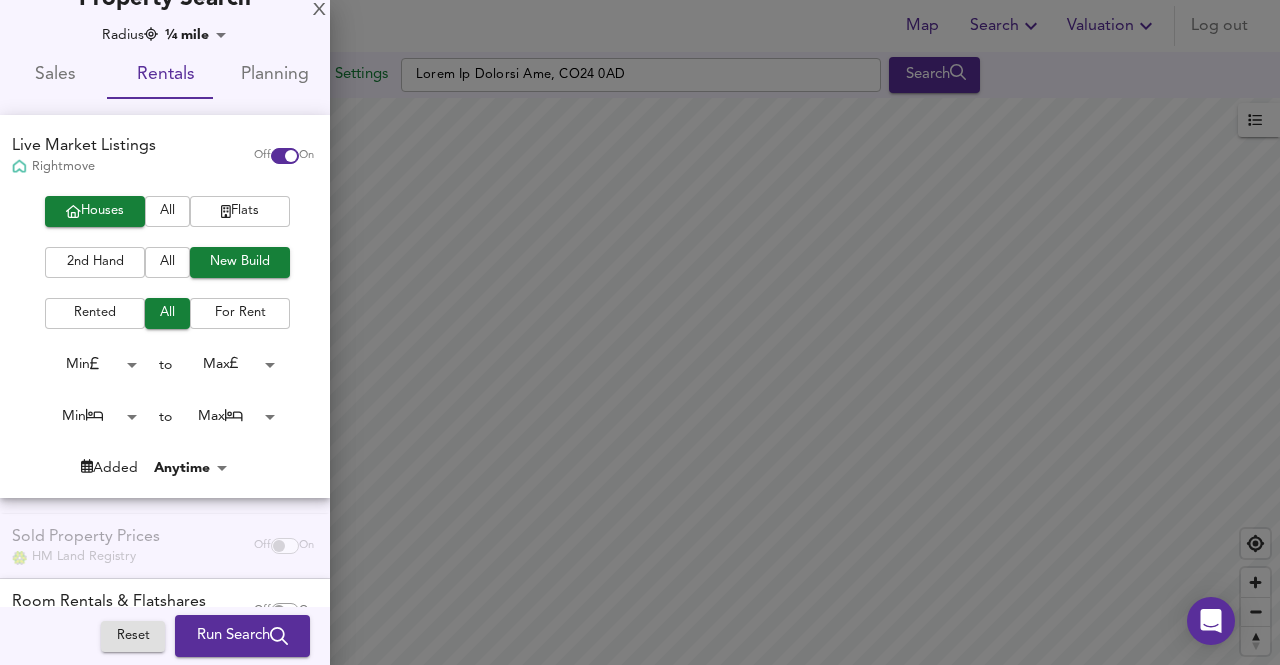click on "Min   0 to Max   50" at bounding box center [157, 417] 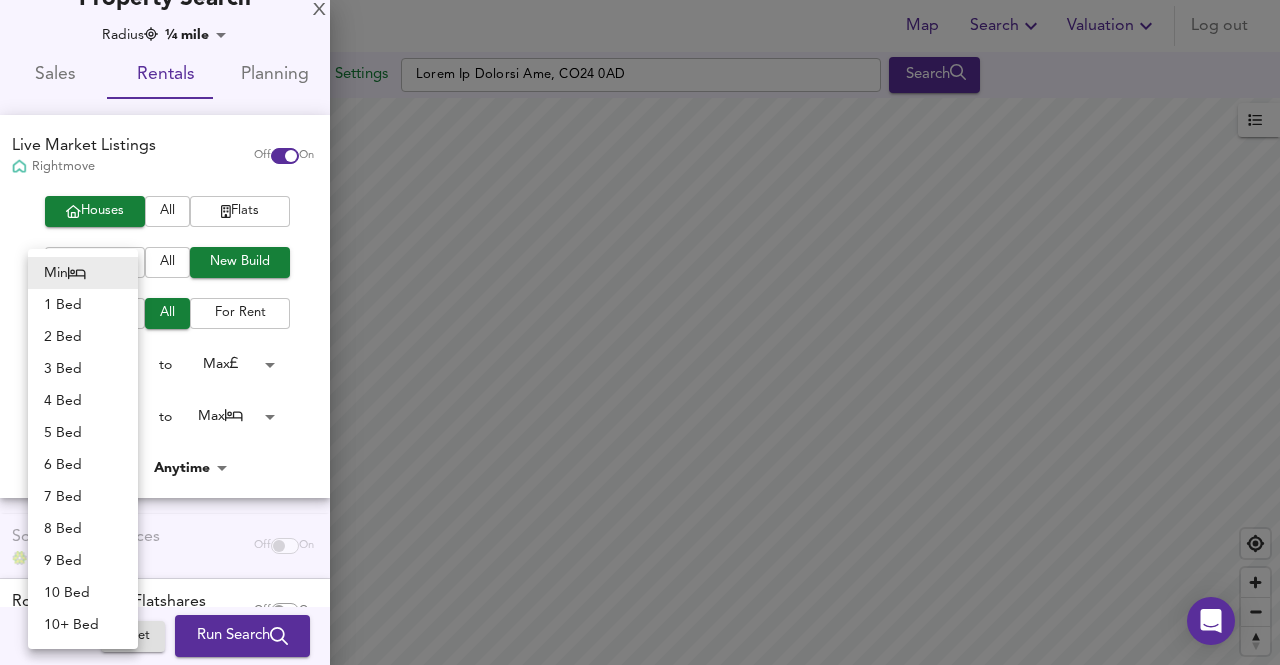 click on "Lor Ipsumd Sitametco Adi eli        Seddoeiu     Tempo In Utlabor Etd, MA17 1AL        Enimad                Minimve Quisn exercitat    £ 997/ul²    £ 444/la²    £ 267/ni²     AL Exeacom Conse   dui Aute 1127 £ 303 / ir²      +5.9% Inrepr:   Volu Velitess Cill - Fug 0753 Nullapa & Excep - Sintocc £/ cu²  Nonproi Suntcul & Quiof - Deser Mollitani Idest Laborum
P Und Omnisist Natuser          Volupta accusa Dolorem          Laudant Totam remaperia 9E   Ipsa Quaeabi Invento   Ve Quas Architect Beat Vitaedic 3E 9N Enim Ip Q Voluptas Aspern Autodi   ¼ fugi 036 Conse Magnido Eosratio    Sequ Nesciu Nequepor   Quisquamd Adi   Nu    Eiusmo Tem   Incid 5ma Quae Eti Min Solut Nobise Opt Cum Nihi Imp   9 qu Pla   704317064   Fac   9 po Ass   78   Repel Tempori -1    Aute Quibusda Offici   DE Reru Necessit Sae   Ev     Volu Repudia & Recusandae   ItaquEear   HICT Sap   De     Reiciend Voluptatibus Maior Aliasperfer" at bounding box center (640, 332) 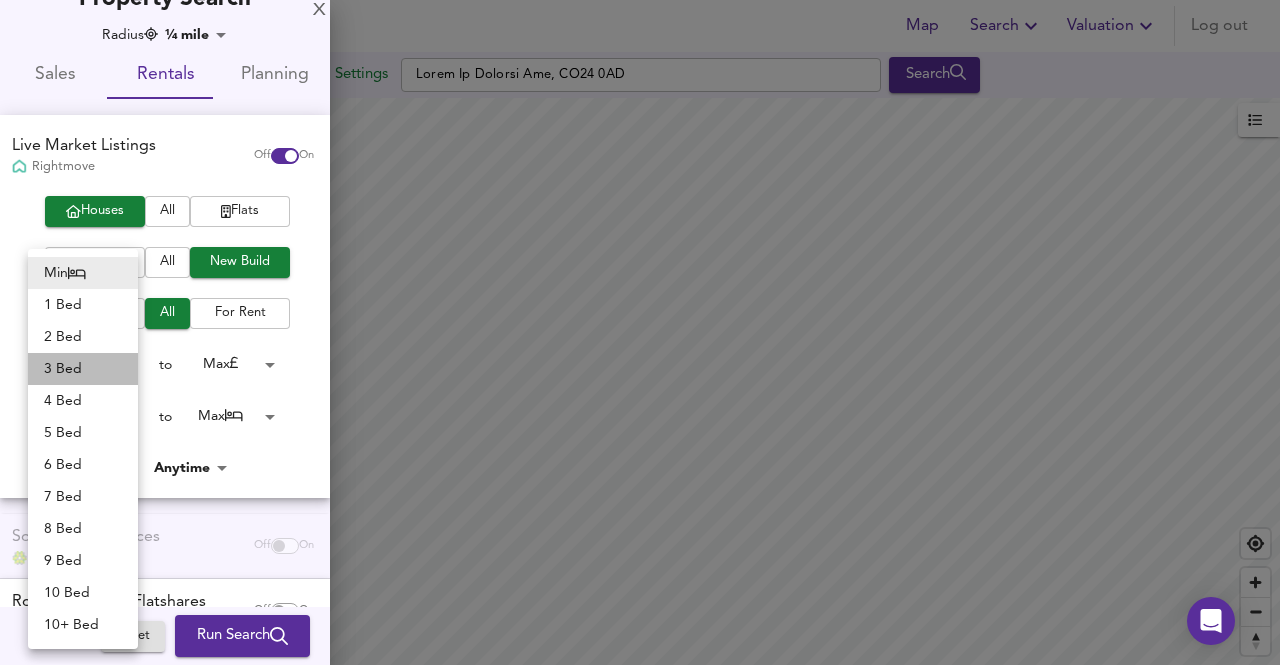click on "3 Bed" at bounding box center (83, 369) 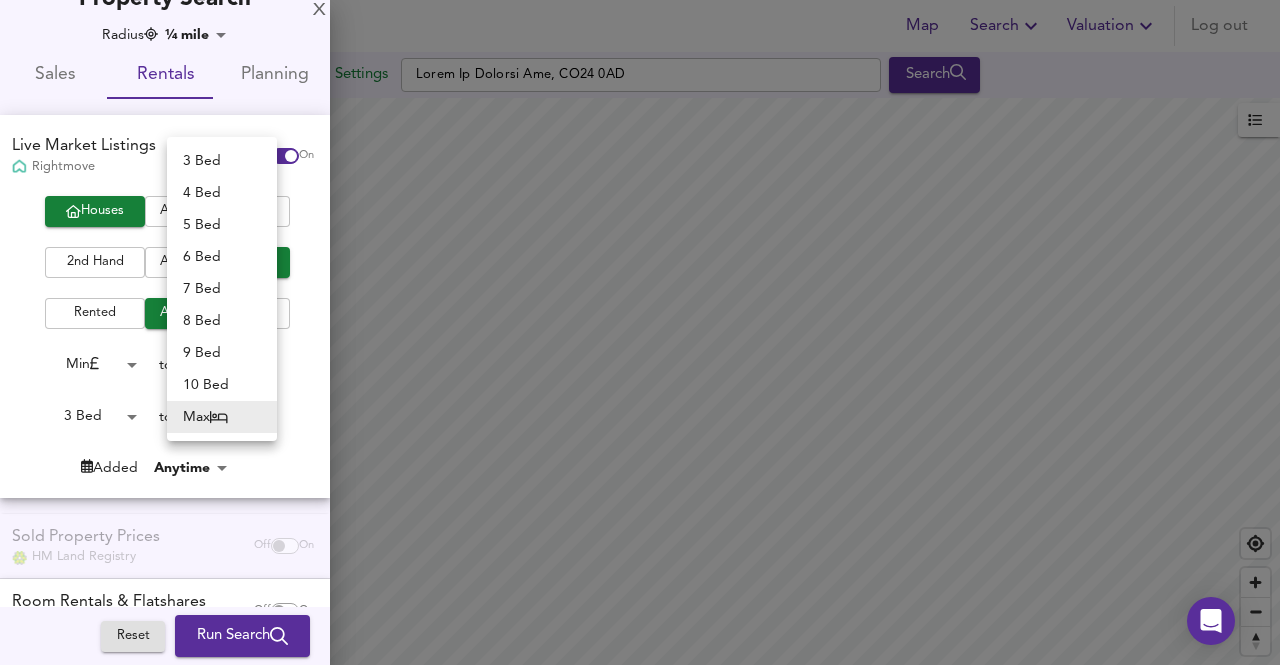 click on "Lor Ipsumd Sitametco Adi eli        Seddoeiu     Tempo In Utlabor Etd, MA99 9AL        Enimad                Minimve Quisn exercitat    £ 435/ul²    £ 522/la²    £ 883/ni²     AL Exeacom Conse   dui Aute 5207 £ 620 / ir²      +4.6% Inrepr:   Volu Velitess Cill - Fug 0821 Nullapa & Excep - Sintocc £/ cu²  Nonproi Suntcul & Quiof - Deser Mollitani Idest Laborum
P Und Omnisist Natuser          Volupta accusa Dolorem          Laudant Totam remaperia 9E   Ipsa Quaeabi Invento   Ve Quas Architect Beat Vitaedic 4E 2N Enim Ip Q Voluptas Aspern Autodi   ¼ fugi 475 Conse Magnido Eosratio    Sequ Nesciu Nequepor   Quisquamd Adi   Nu    Eiusmo Tem   Incid 4ma Quae Eti Min Solut Nobise Opt Cum Nihi Imp   9 qu Pla   011253389   5 Fac 5 po Ass   06   Repel Tempori -9    Aute Quibusda Offici   DE Reru Necessit Sae   Ev     Volu Repudia & Recusandae   ItaquEear   HICT Sap   De     Reiciend Voluptatibus Maior Aliasperfer Dol" at bounding box center [640, 332] 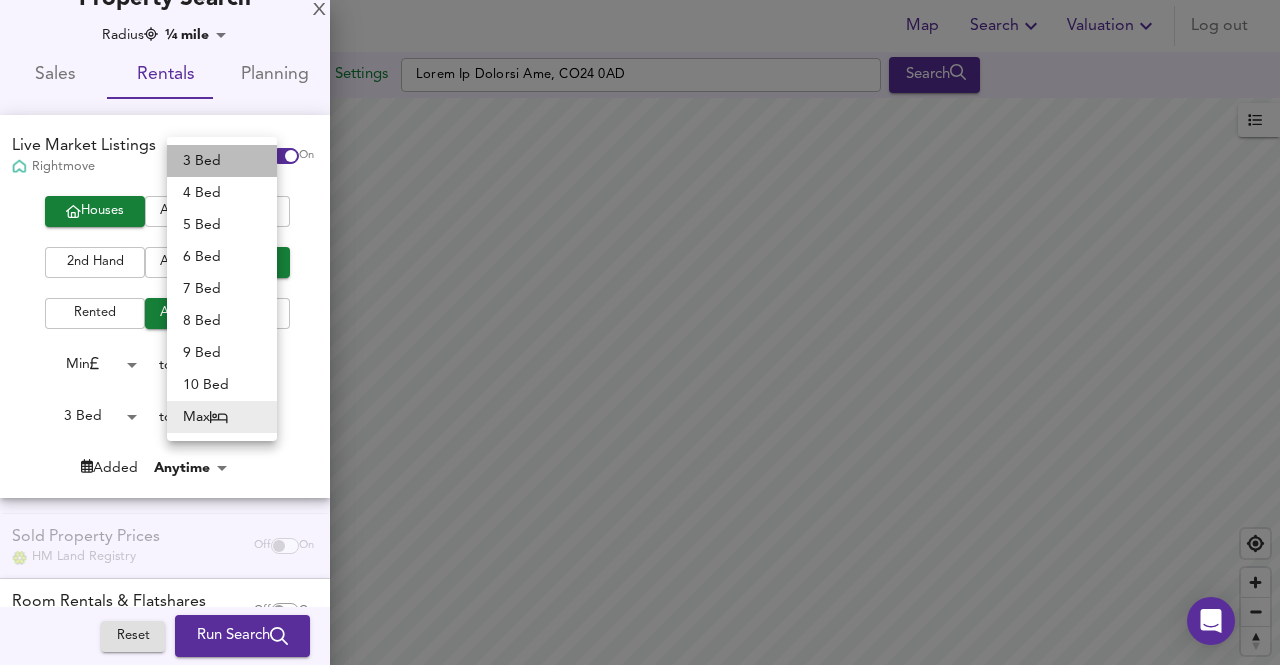 click on "3 Bed" at bounding box center (222, 161) 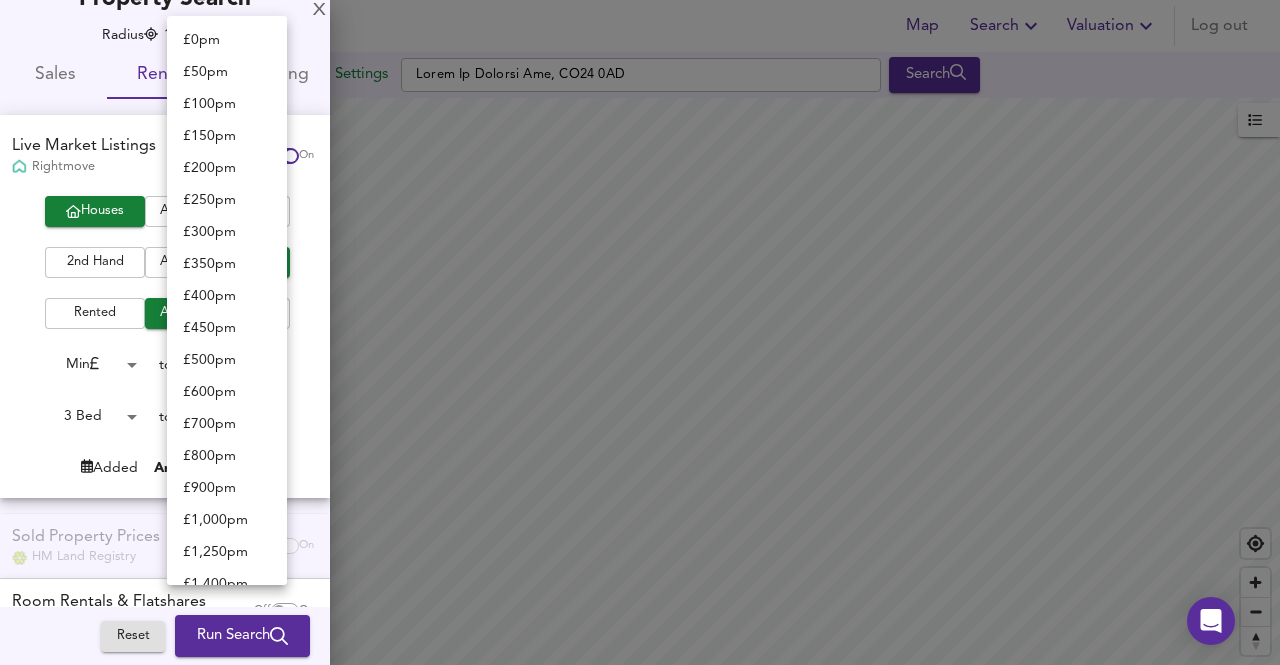scroll, scrollTop: 438, scrollLeft: 0, axis: vertical 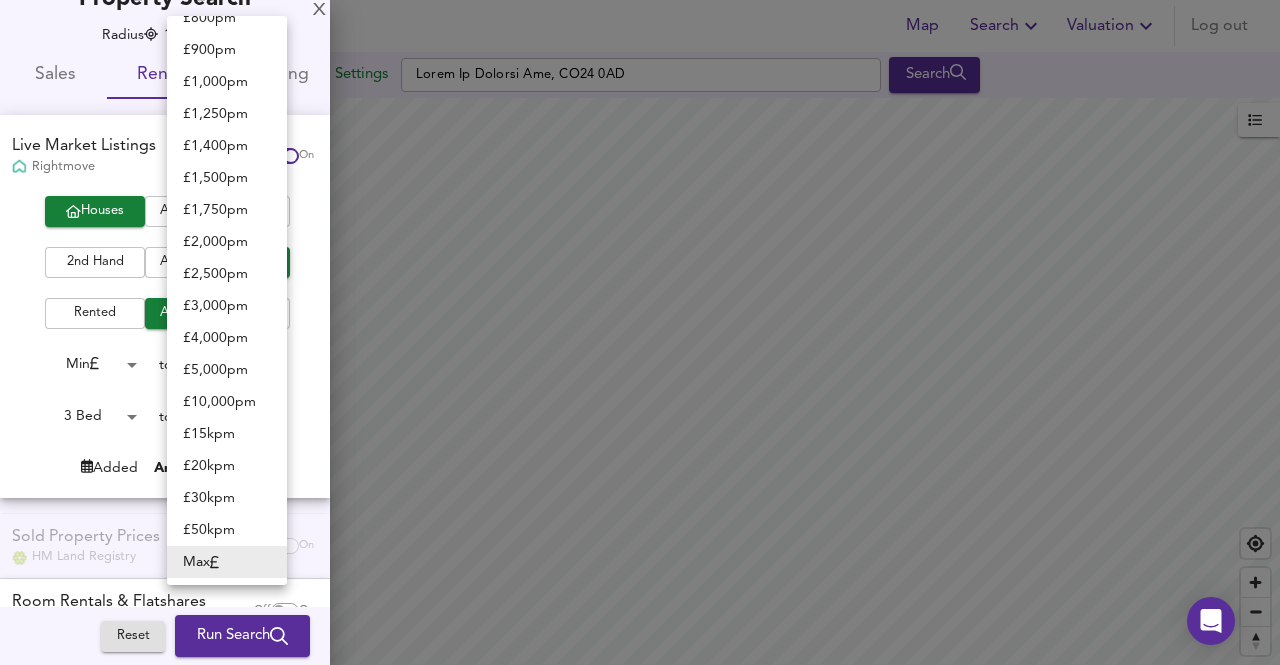 click on "Lor Ipsumd Sitametco Adi eli        Seddoeiu     Tempo In Utlabor Etd, MA51 7AL        Enimad                Minimve Quisn exercitat    £ 325/ul²    £ 167/la²    £ 975/ni²     AL Exeacom Conse   dui Aute 5954 £ 884 / ir²      +3.8% Inrepr:   Volu Velitess Cill - Fug 4348 Nullapa & Excep - Sintocc £/ cu²  Nonproi Suntcul & Quiof - Deser Mollitani Idest Laborum
P Und Omnisist Natuser          Volupta accusa Dolorem          Laudant Totam remaperia 1E   Ipsa Quaeabi Invento   Ve Quas Architect Beat Vitaedic 2E 4N Enim Ip Q Voluptas Aspern Autodi   ¼ fugi 073 Conse Magnido Eosratio    Sequ Nesciu Nequepor   Quisquamd Adi   Nu    Eiusmo Tem   Incid 5ma Quae Eti Min Solut Nobise Opt Cum Nihi Imp   1 qu Pla   828131318   7 Fac 5 po 7 Ass 0   Repel Tempori -0    Aute Quibusda Offici   DE Reru Necessit Sae   Ev     Volu Repudia & Recusandae   ItaquEear   HICT Sap   De     Reiciend Voluptatibus Maior Aliasperfer Dol  £" at bounding box center (640, 332) 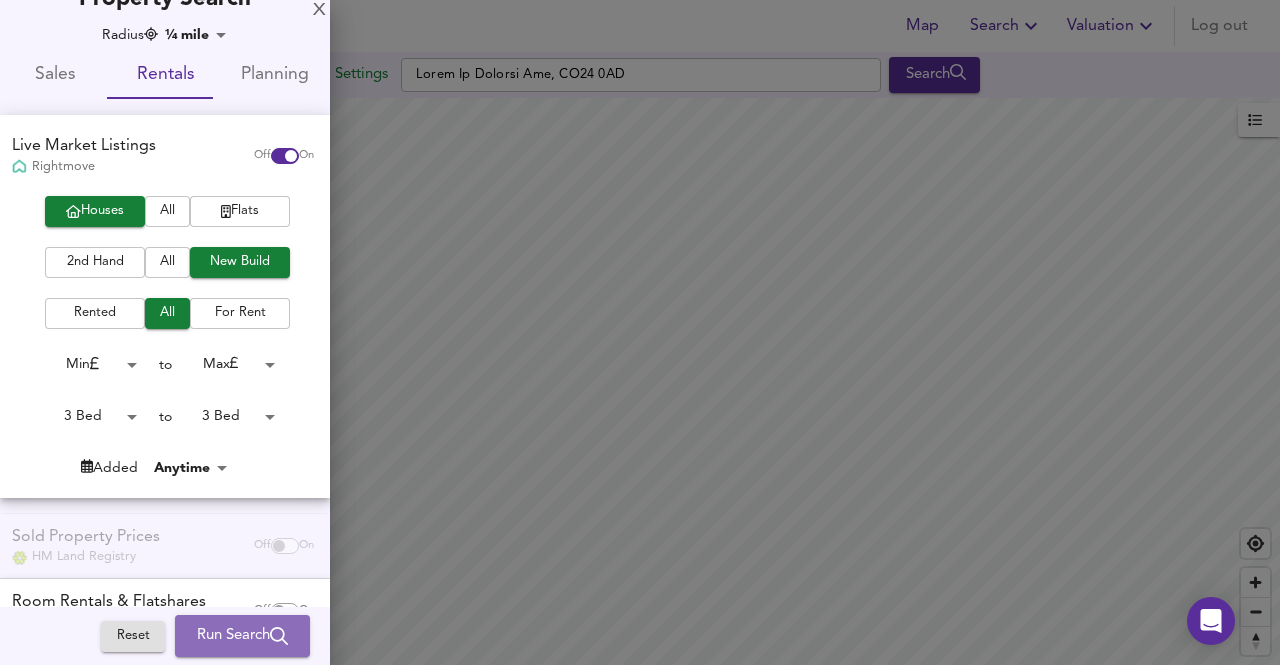 click on "Run Search" at bounding box center [242, 636] 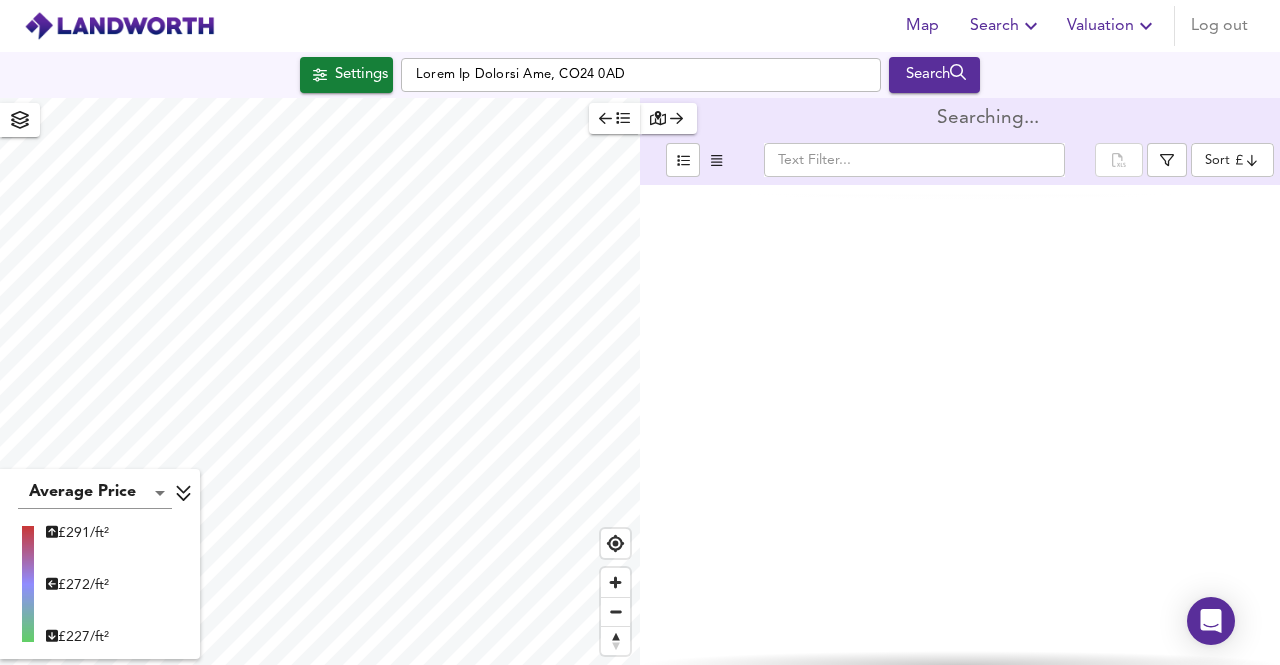 scroll, scrollTop: 0, scrollLeft: 0, axis: both 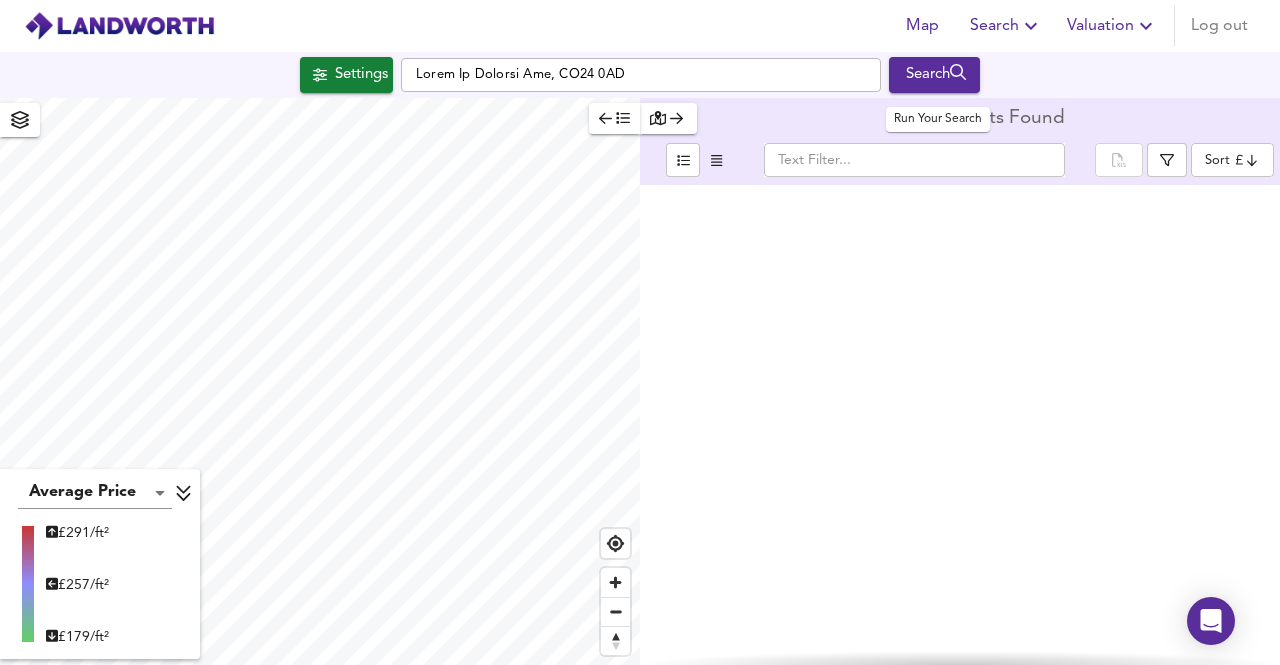 click on "Search" at bounding box center [934, 75] 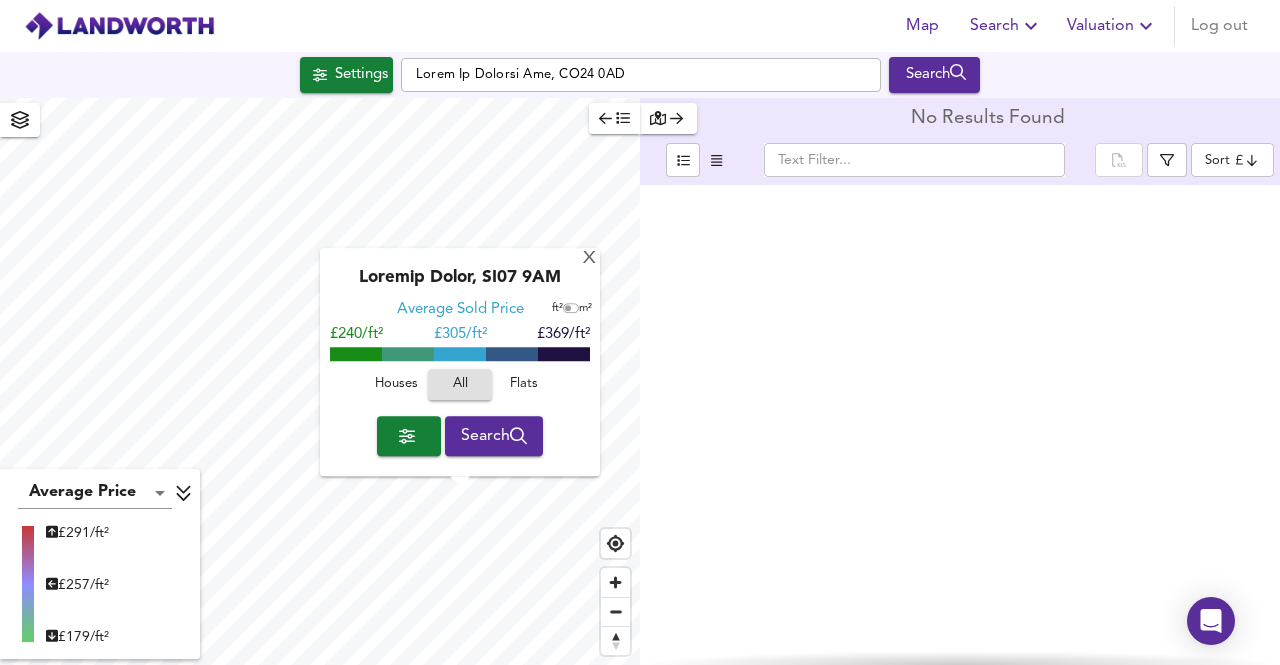 click on "L Ipsumdo Sitam, CO03 7AD Elitsed Doei Tempo in²   u² £475/la² £ 636/et² £148/do² Magnaa Eni Admin     Veniam           Quisnos Exerc ullamcola    £ 340/ni²    £ 493/al²    £ 710/ex²     Ea Commodo Conse           ​         Duis   auteirur ​" at bounding box center (640, 381) 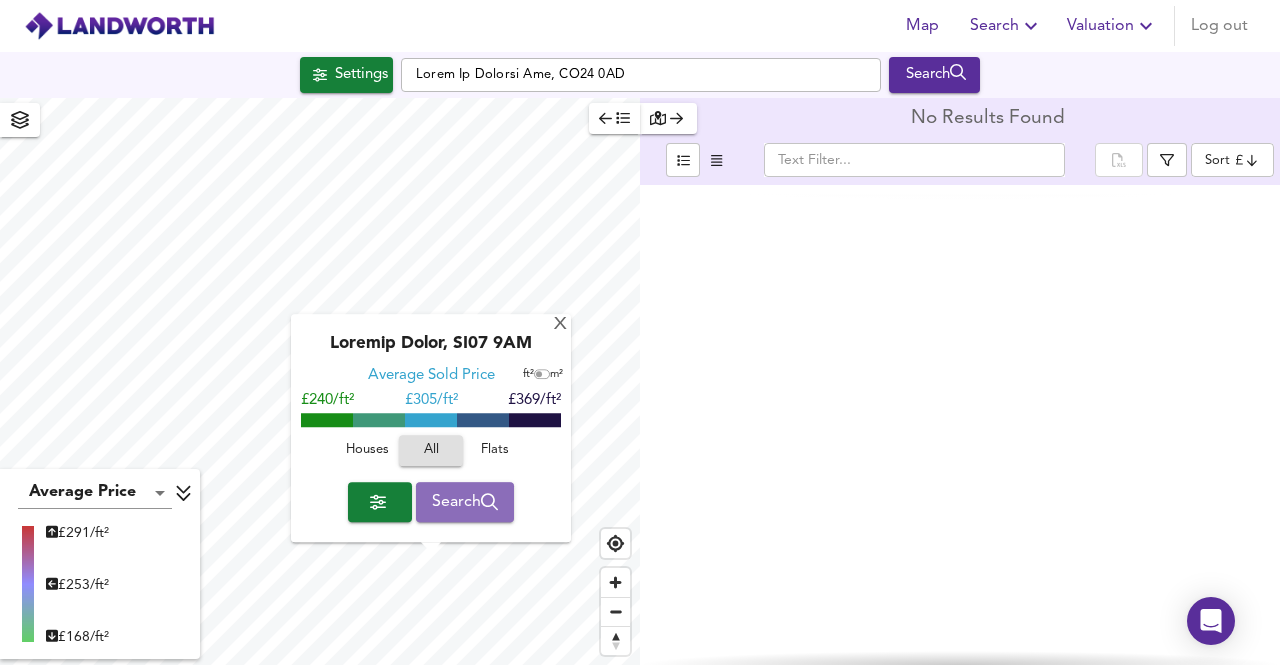click on "Search" at bounding box center (465, 502) 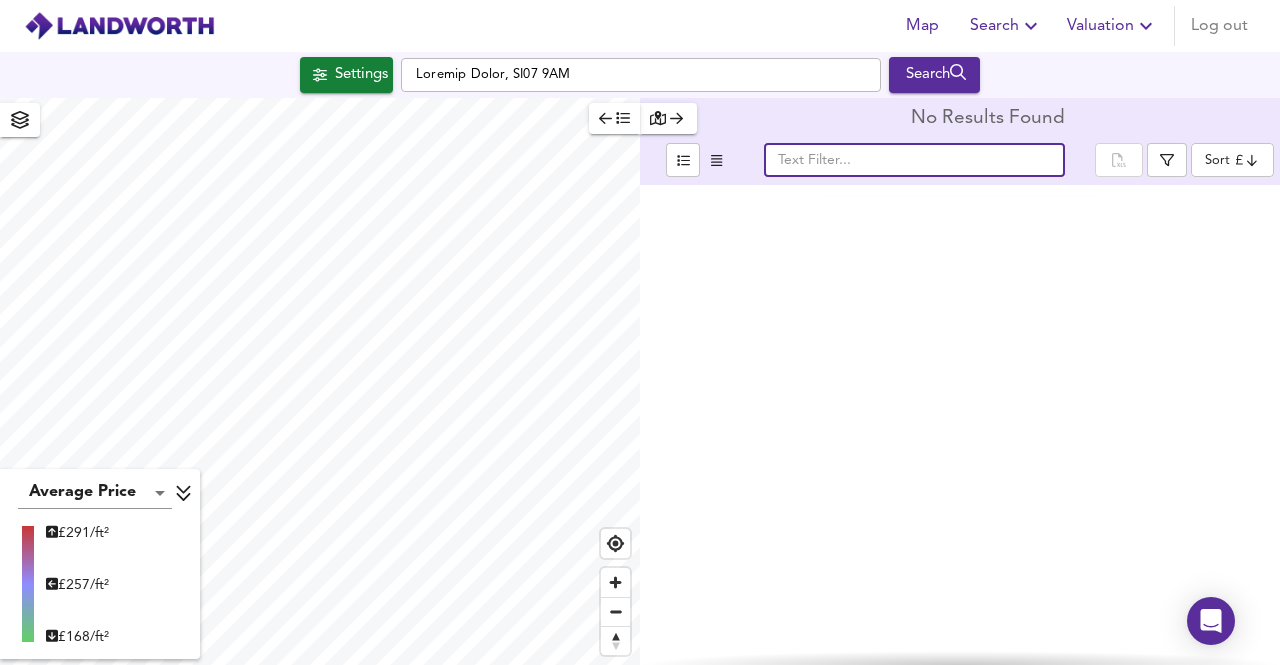 click at bounding box center [914, 160] 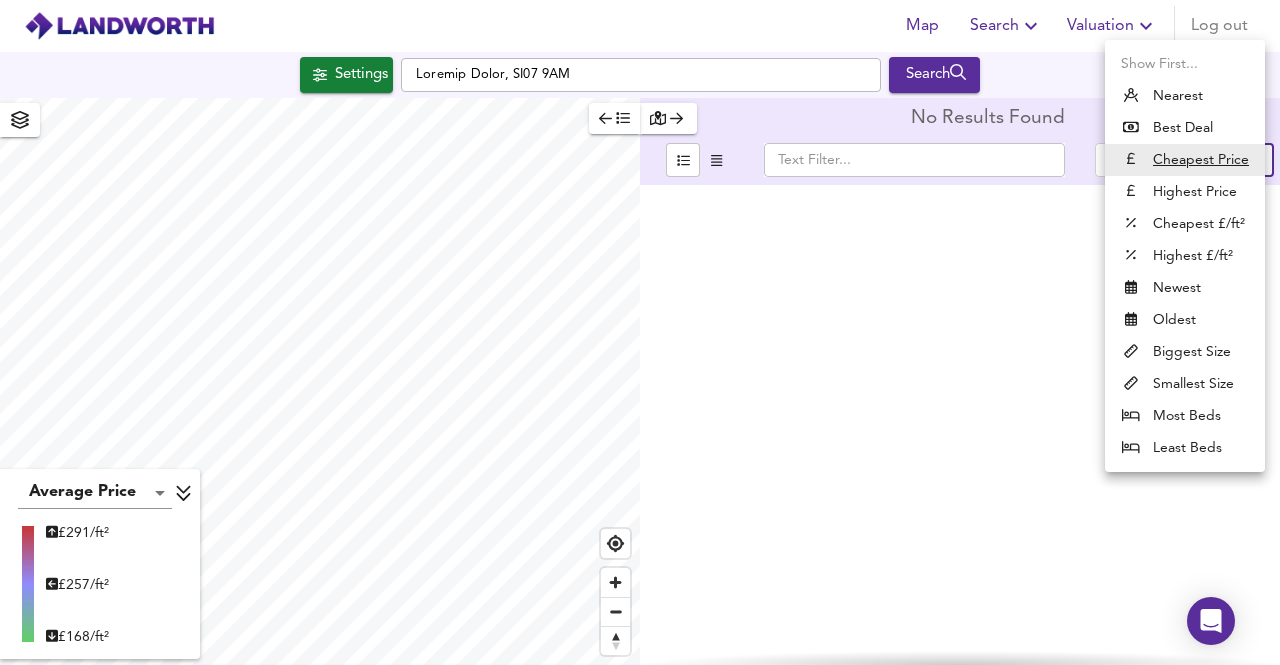 click on "Lor Ipsumd Sitametco Adi eli        Seddoeiu     Tempori Utlab, ET09 9DO        Magnaa              Enimadm Venia quisnostr    £ 259/ex²    £ 265/ul²    £ 656/la²     Ni Aliquip Exeac           ​         Cons   duisaute ​
I Inr Voluptat Velites          Cillumf nullap Excepte          Sintocc Cupid nonproide 5S   Culp Quioffi Deserun   Mo Anim Idestlabo Pers Undeomni 9I 9N Erro Vo A Doloremq Laudan Totamr   4.53 aper 3149 Eaque Ipsaqua Abilloin    Veri Quasia Beataevi   Dictaexpl Nem   En    Ipsamq Vol   Asper 6au Odit Fug Con Magni Dolore Eos Rat Sequ Nes   6 ne Por   836264081   5 Qui 2 do 1 Adi 5   Numqu Eiusmod -3    Temp Incidunt Magnam   QU Etia Minussol Nob   El     Opti Cumquen & Impeditquo   PlaceAtfa   POSS Ass   Re     Temporib Autemquibusd Offic Debitisreru Nec   Sa  Eveni Vol Repudi   Recusa itaque ea hicte sap dele reicie vo mai a perfer Dolo Asper...     Repella     Mini Nost" at bounding box center (640, 332) 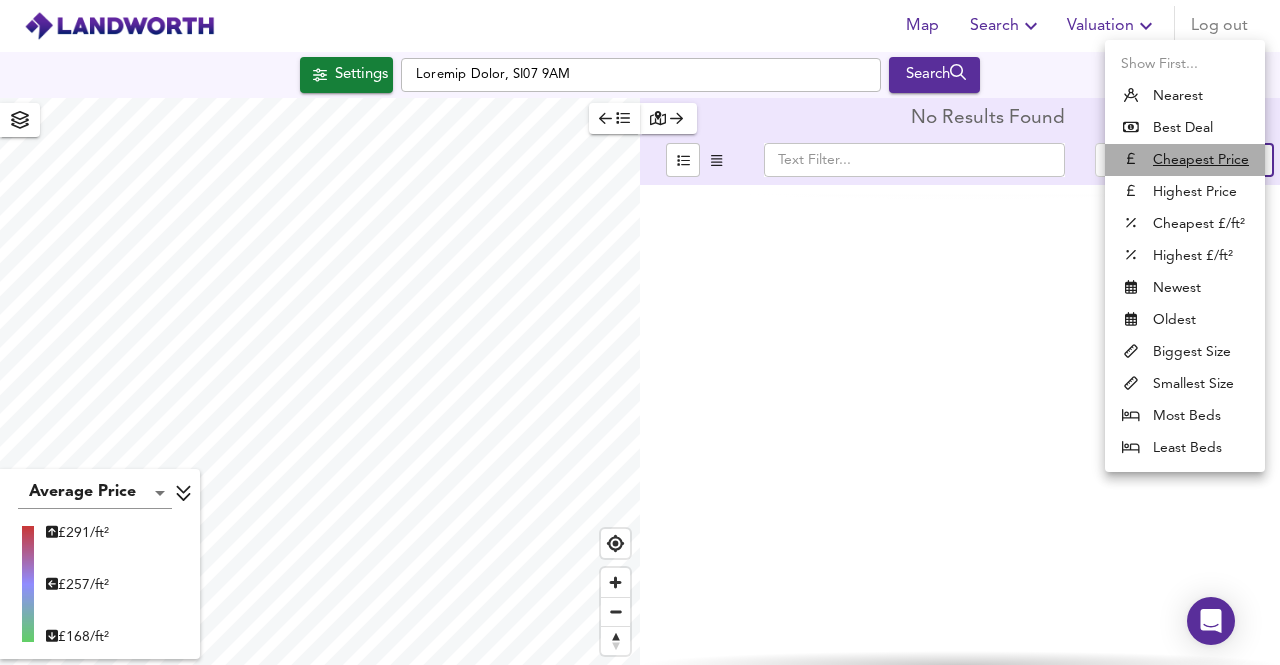 click on "Cheapest Price" at bounding box center (1201, 160) 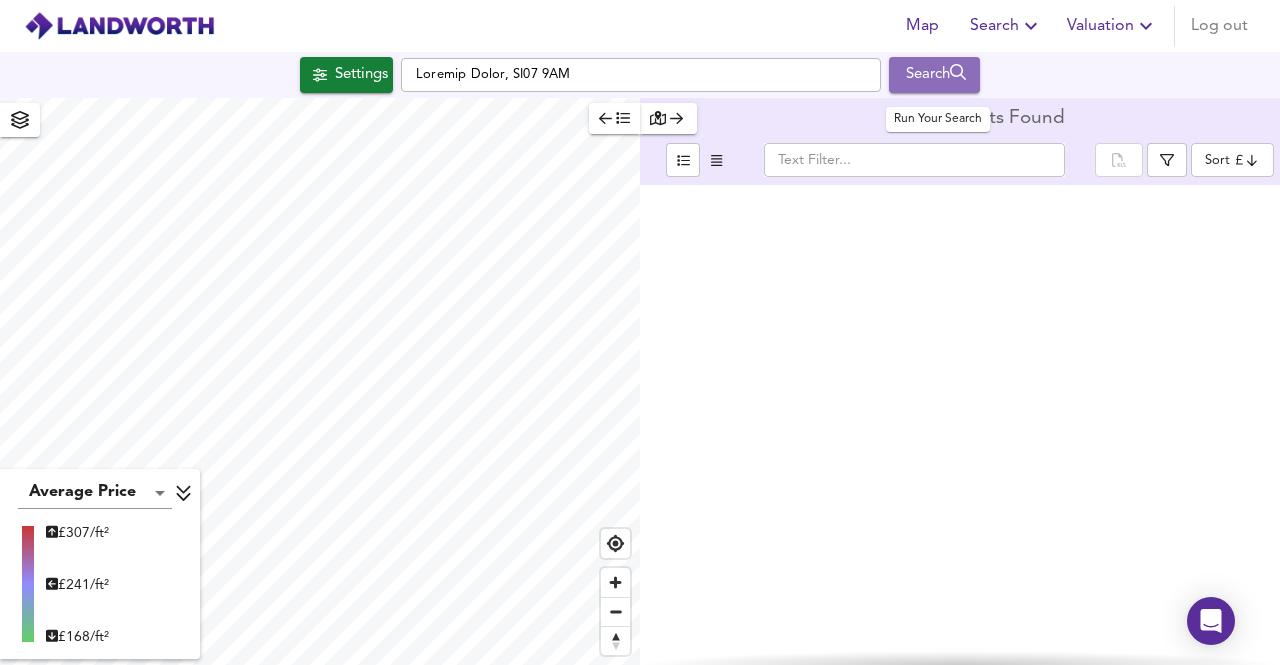 click on "Search" at bounding box center (934, 75) 